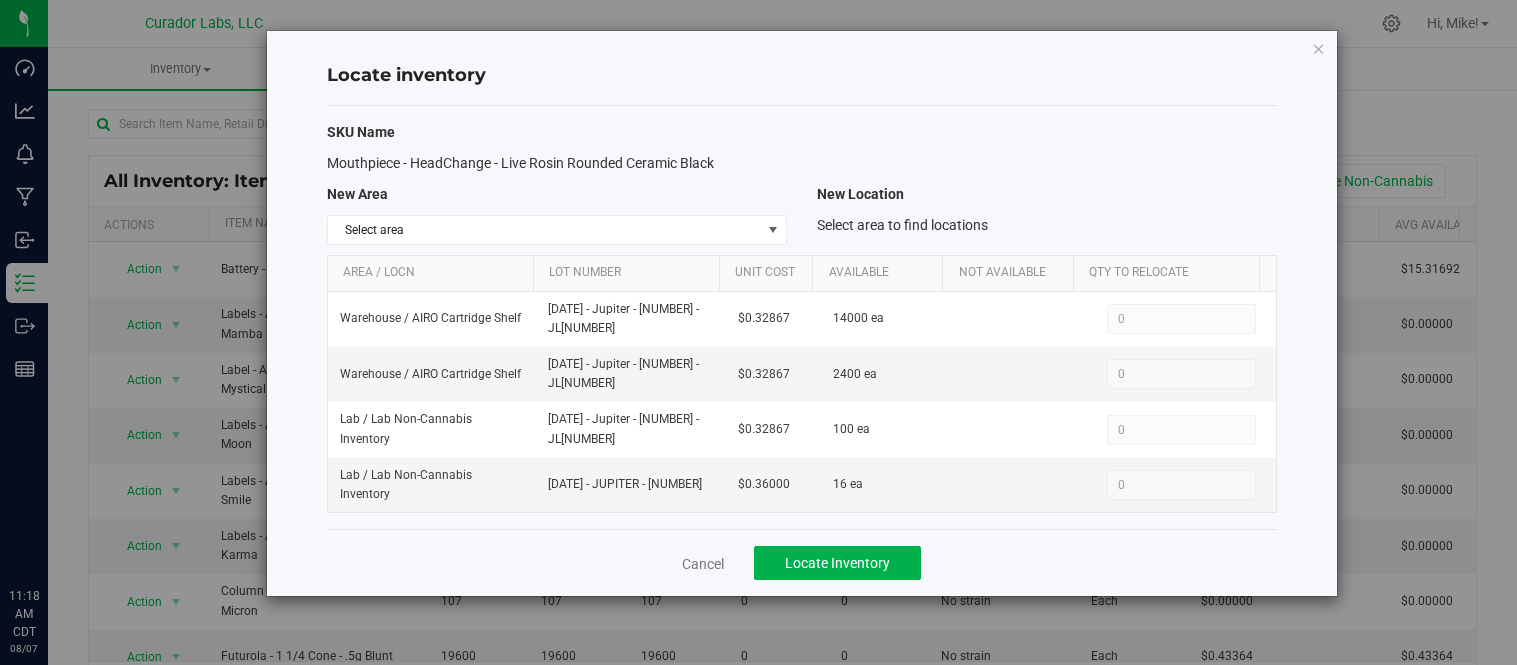 scroll, scrollTop: 0, scrollLeft: 0, axis: both 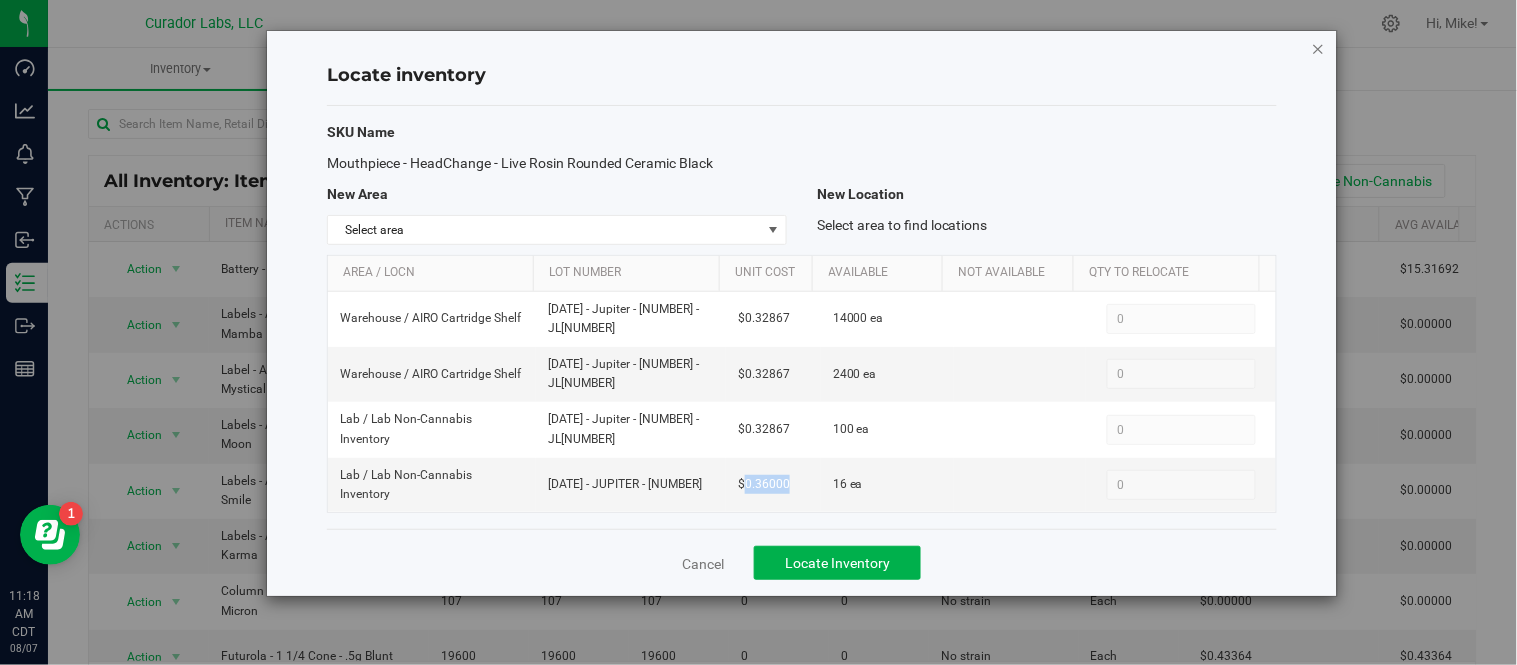 click at bounding box center (1319, 48) 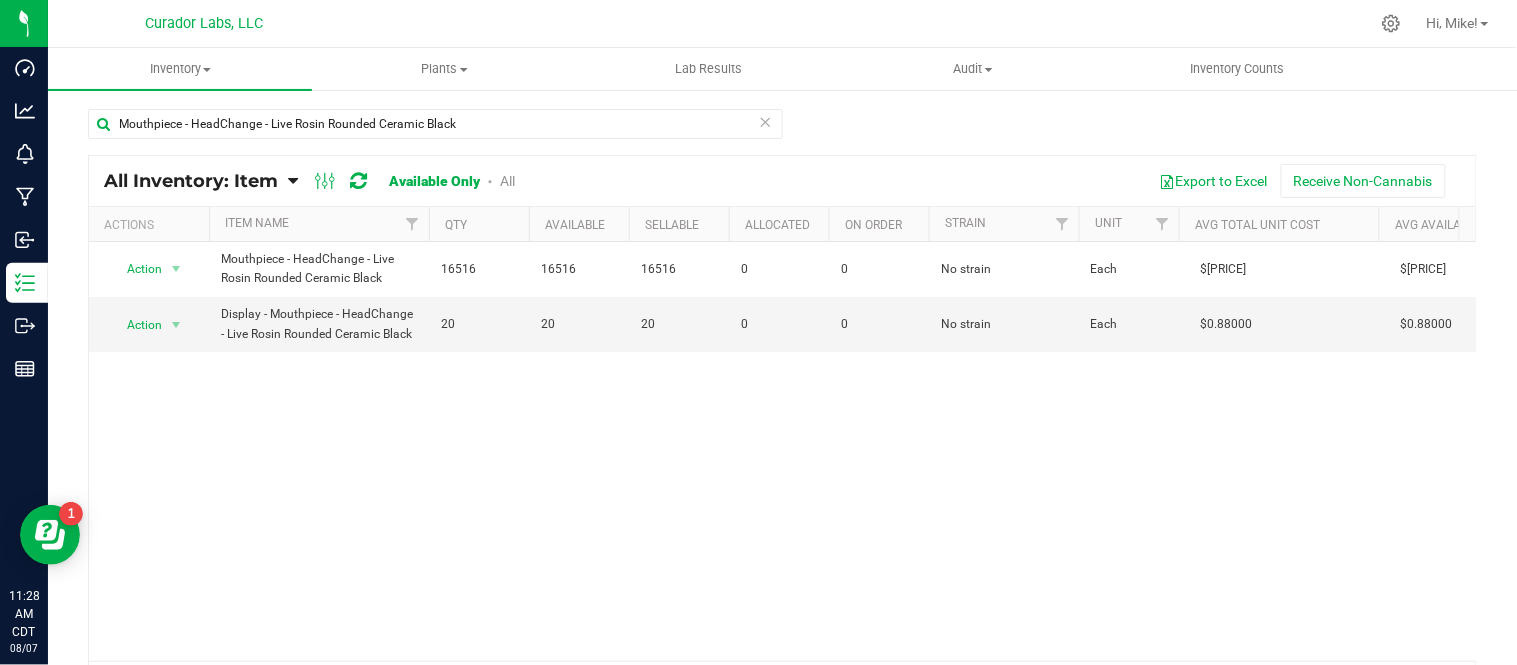 click at bounding box center (766, 121) 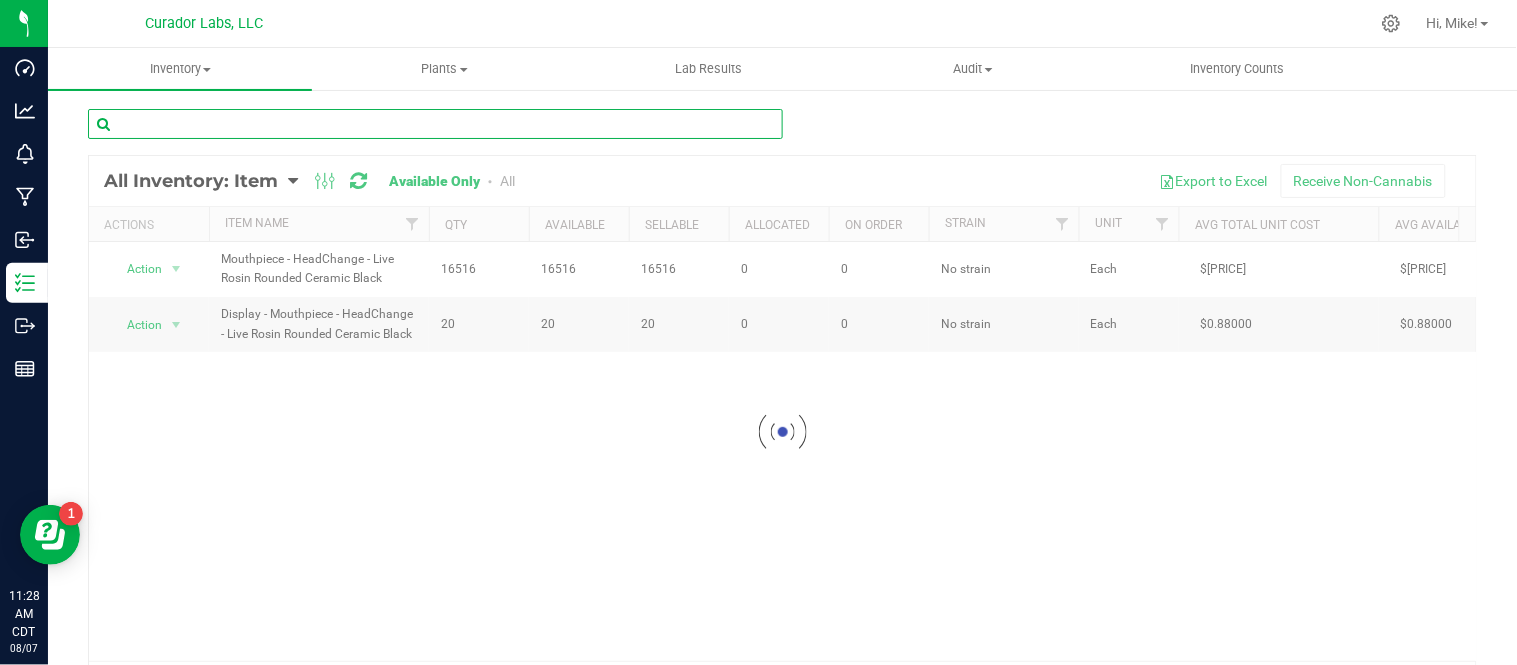 click at bounding box center (435, 124) 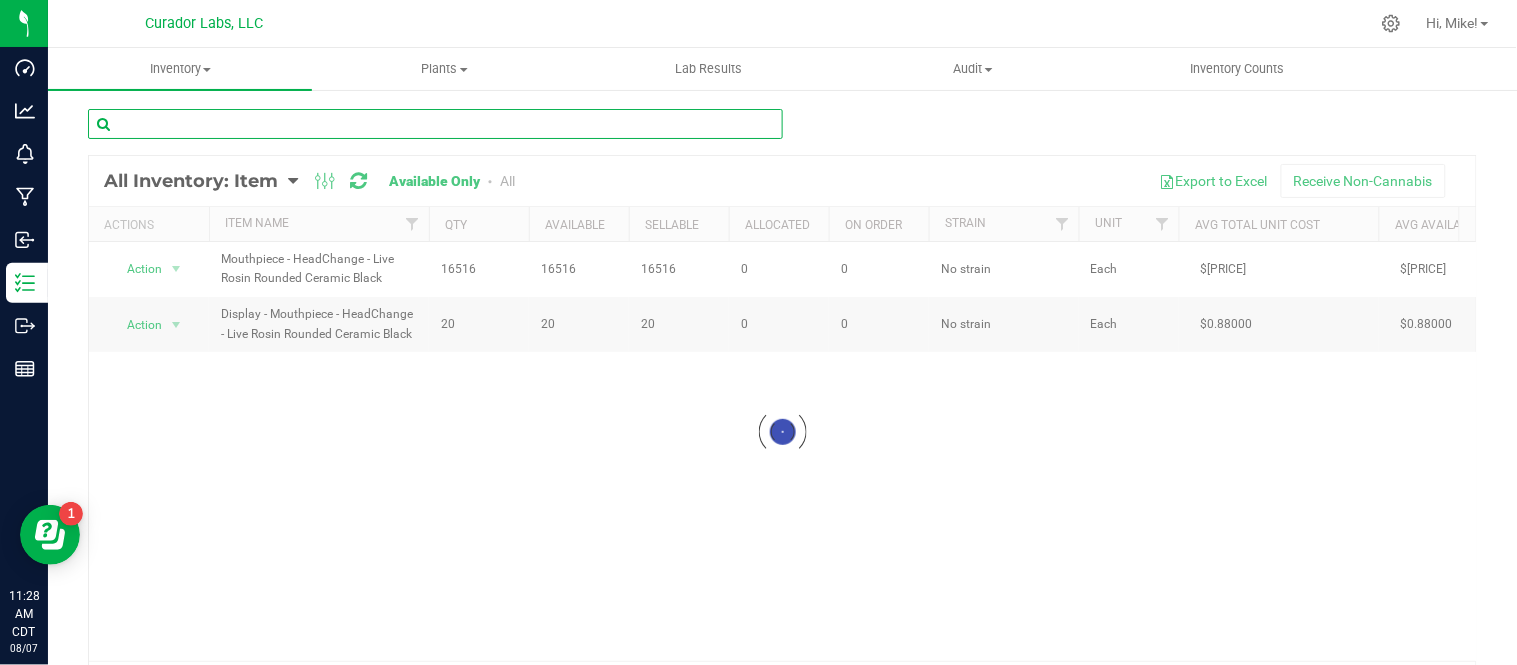 paste on "Cart - SafeBet - EZ Click Glass Distillate THC M Diamond MJ - 1mL" 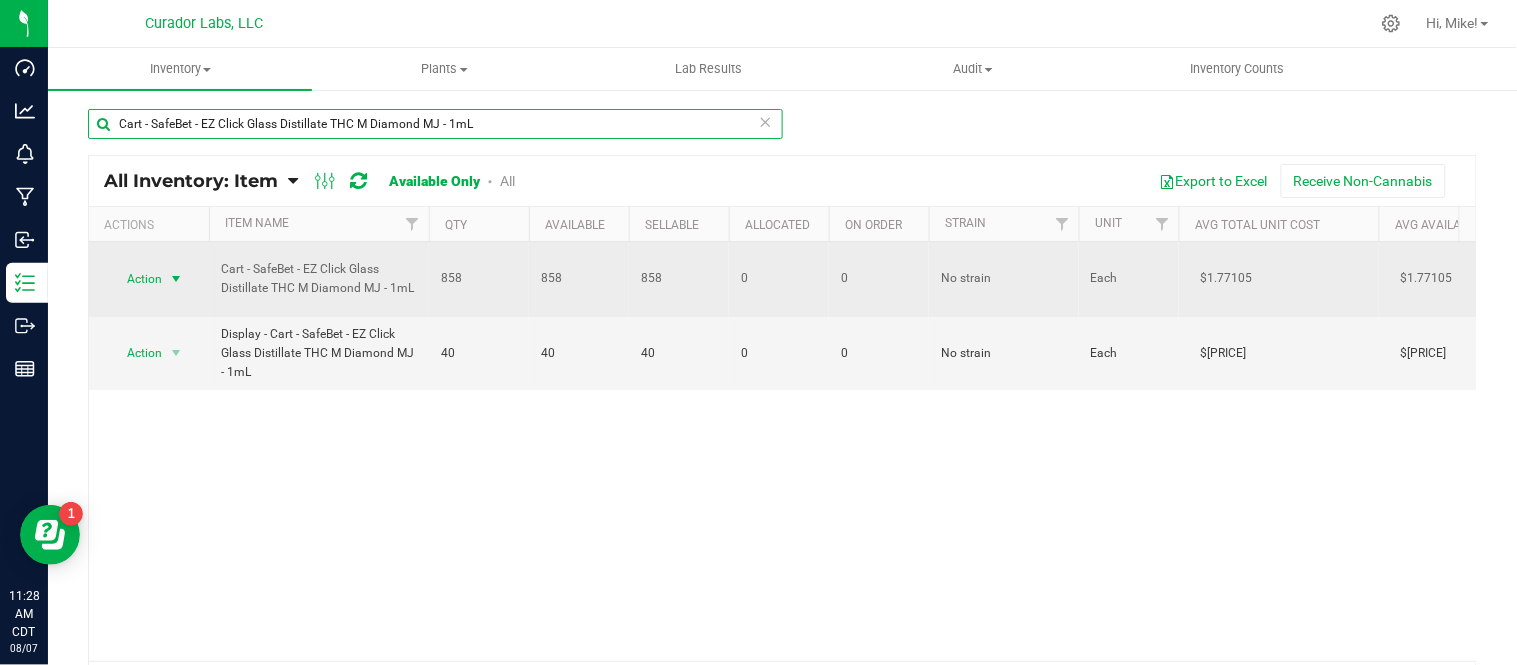 type on "Cart - SafeBet - EZ Click Glass Distillate THC M Diamond MJ - 1mL" 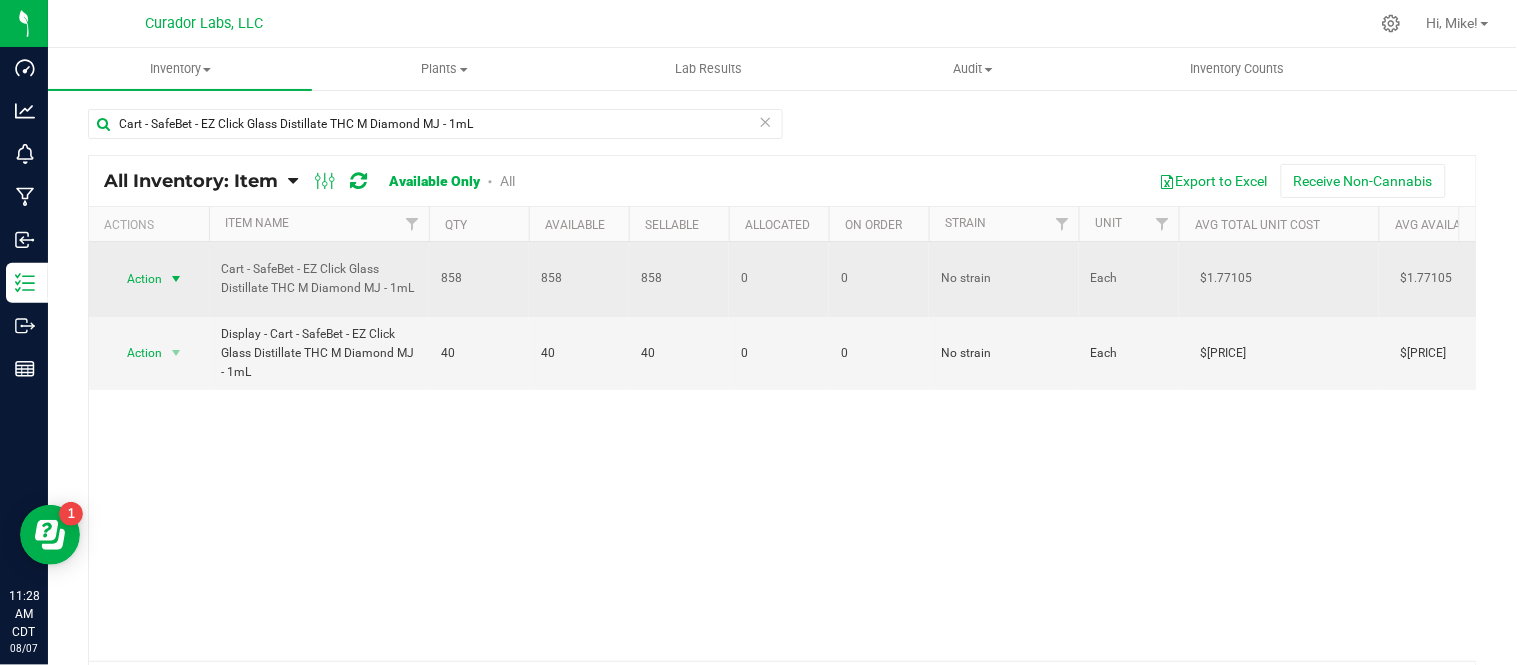 click at bounding box center (176, 279) 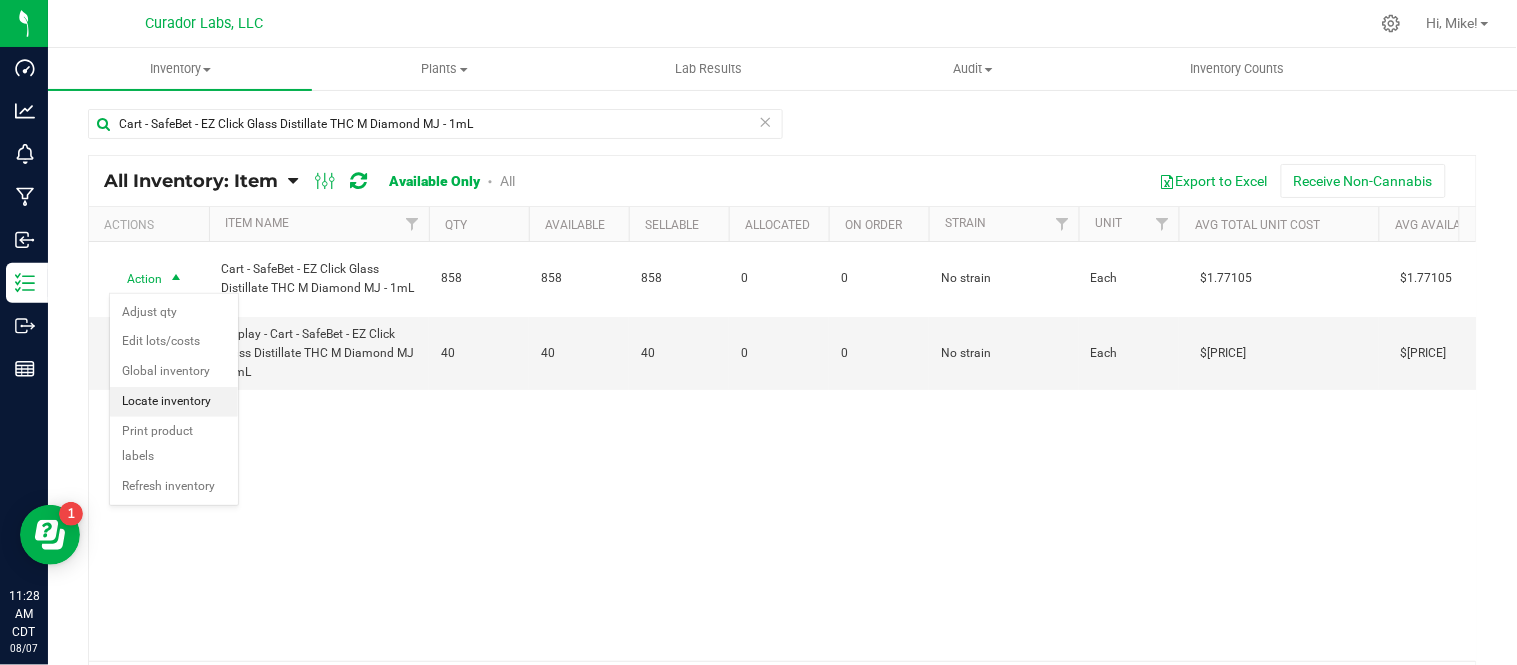 click on "Locate inventory" at bounding box center [174, 402] 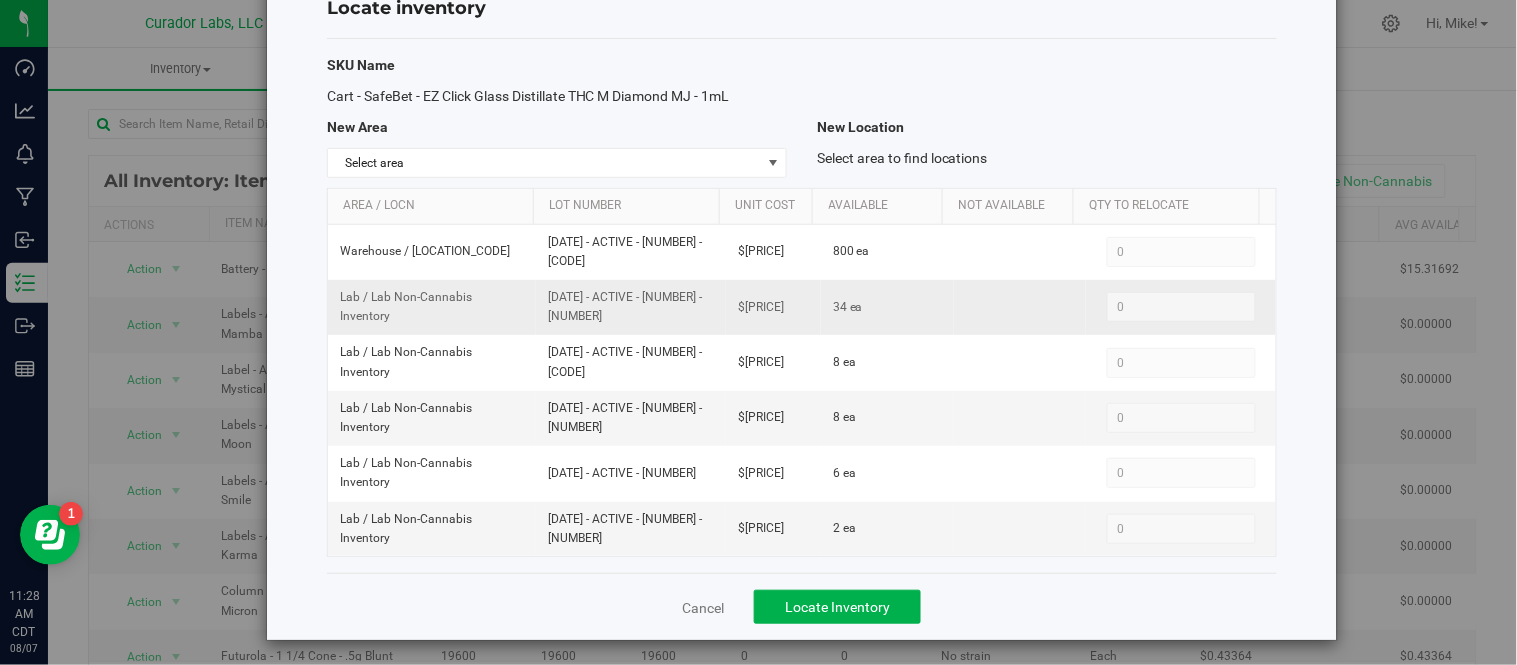 scroll, scrollTop: 74, scrollLeft: 0, axis: vertical 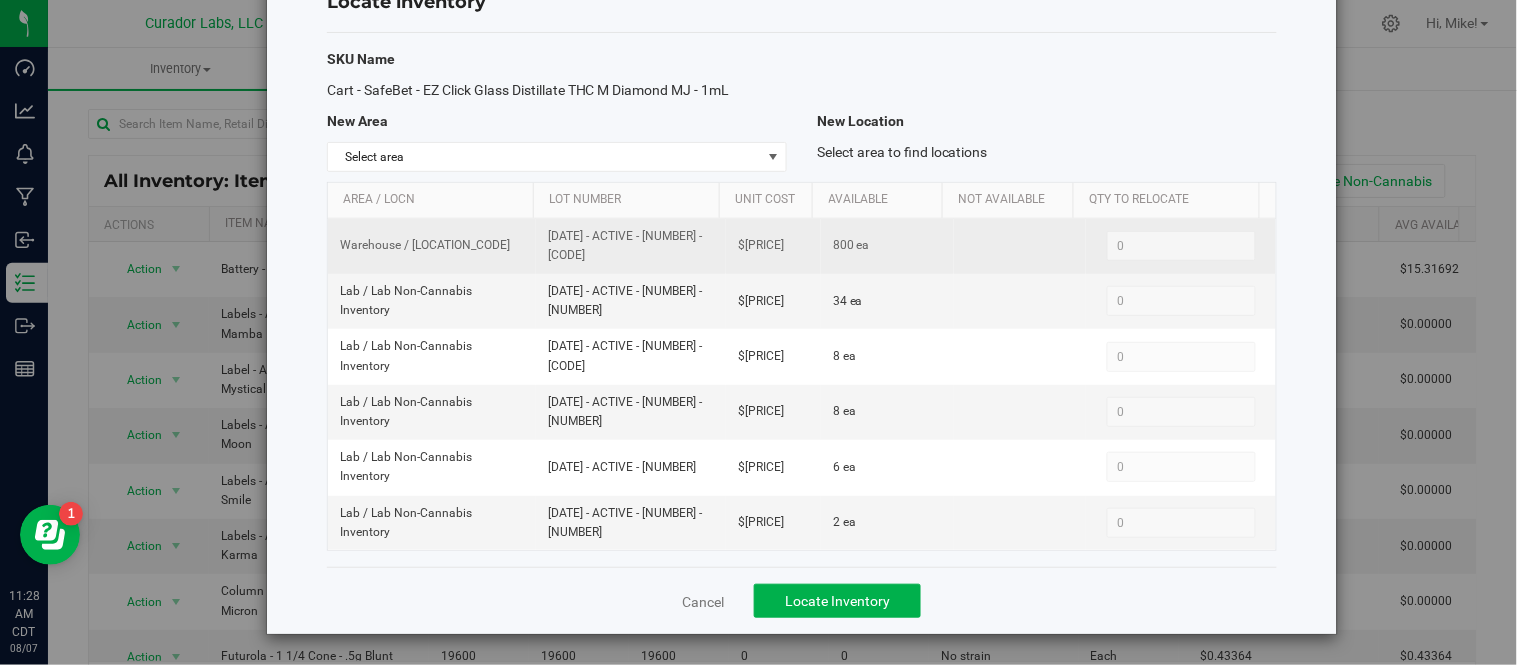 drag, startPoint x: 542, startPoint y: 236, endPoint x: 608, endPoint y: 255, distance: 68.68042 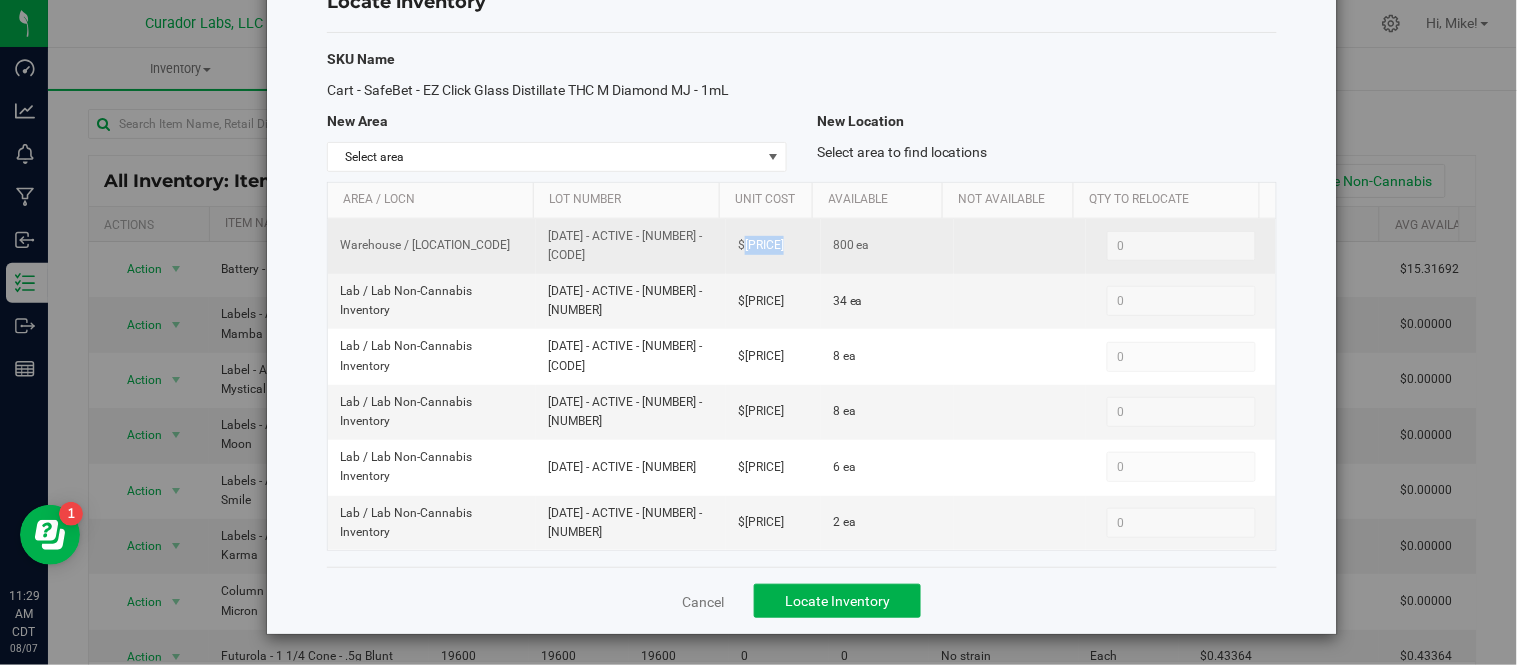 drag, startPoint x: 733, startPoint y: 246, endPoint x: 777, endPoint y: 250, distance: 44.181442 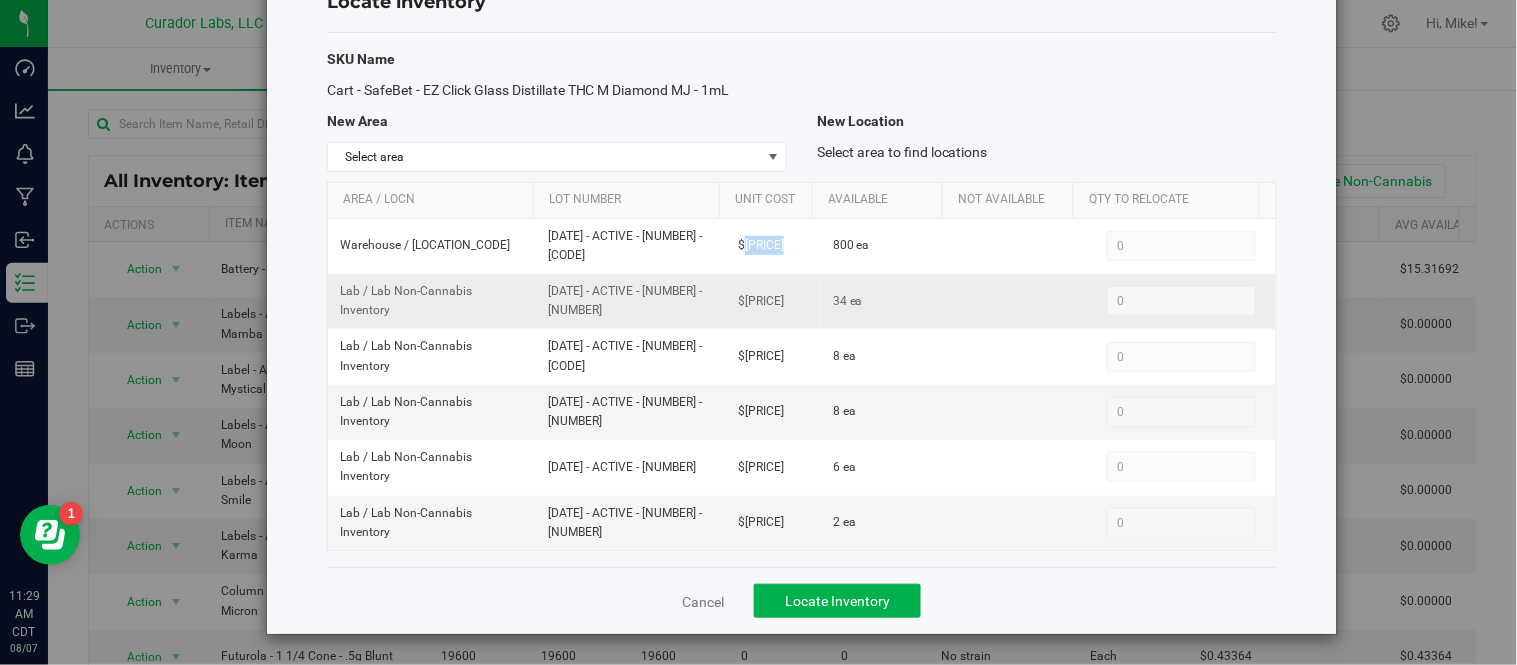 drag, startPoint x: 536, startPoint y: 287, endPoint x: 613, endPoint y: 317, distance: 82.637764 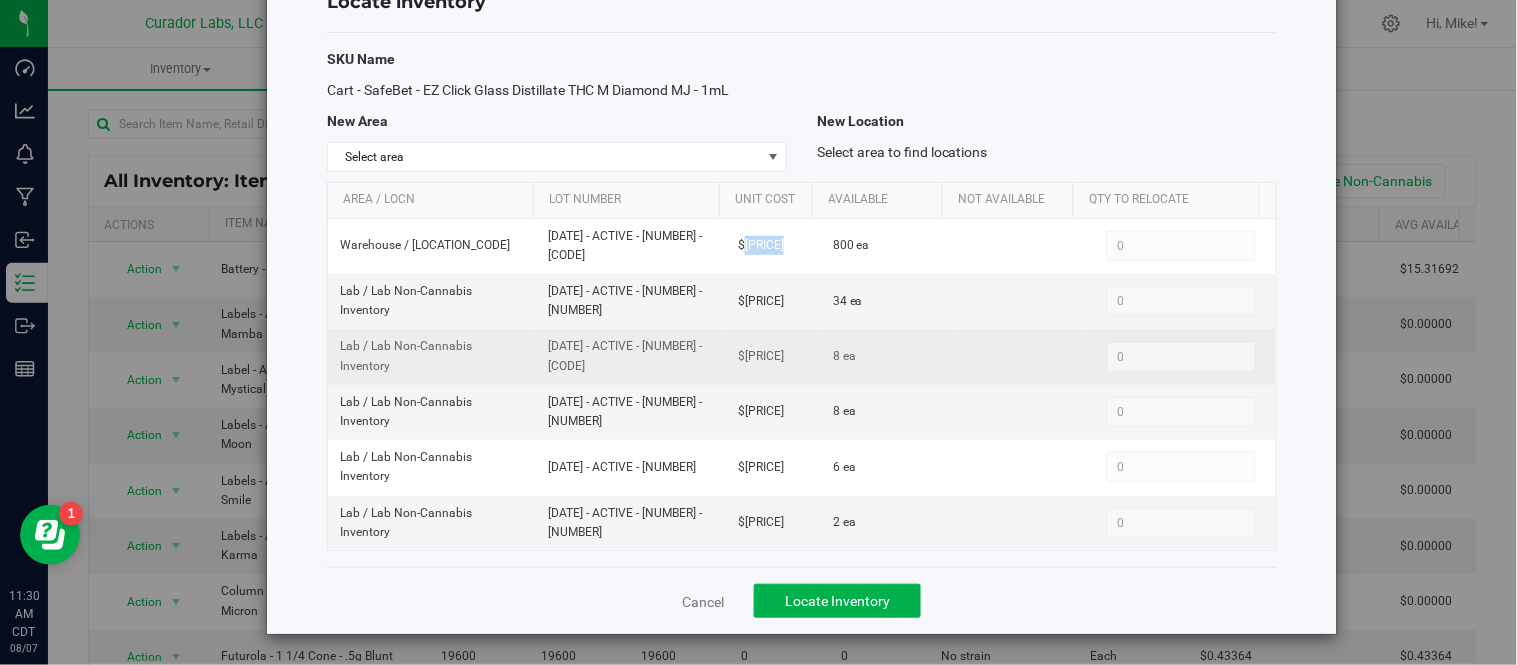 drag, startPoint x: 537, startPoint y: 347, endPoint x: 610, endPoint y: 372, distance: 77.16217 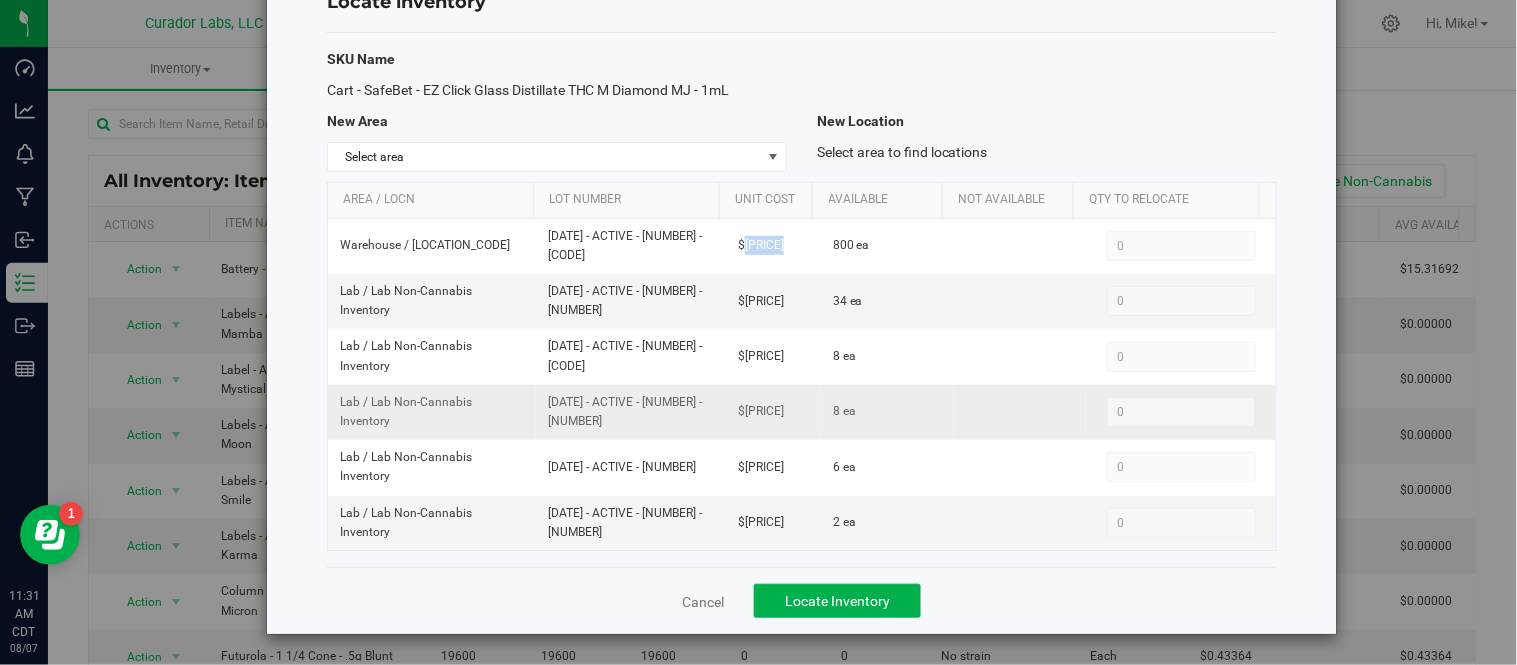 drag, startPoint x: 540, startPoint y: 404, endPoint x: 611, endPoint y: 423, distance: 73.4983 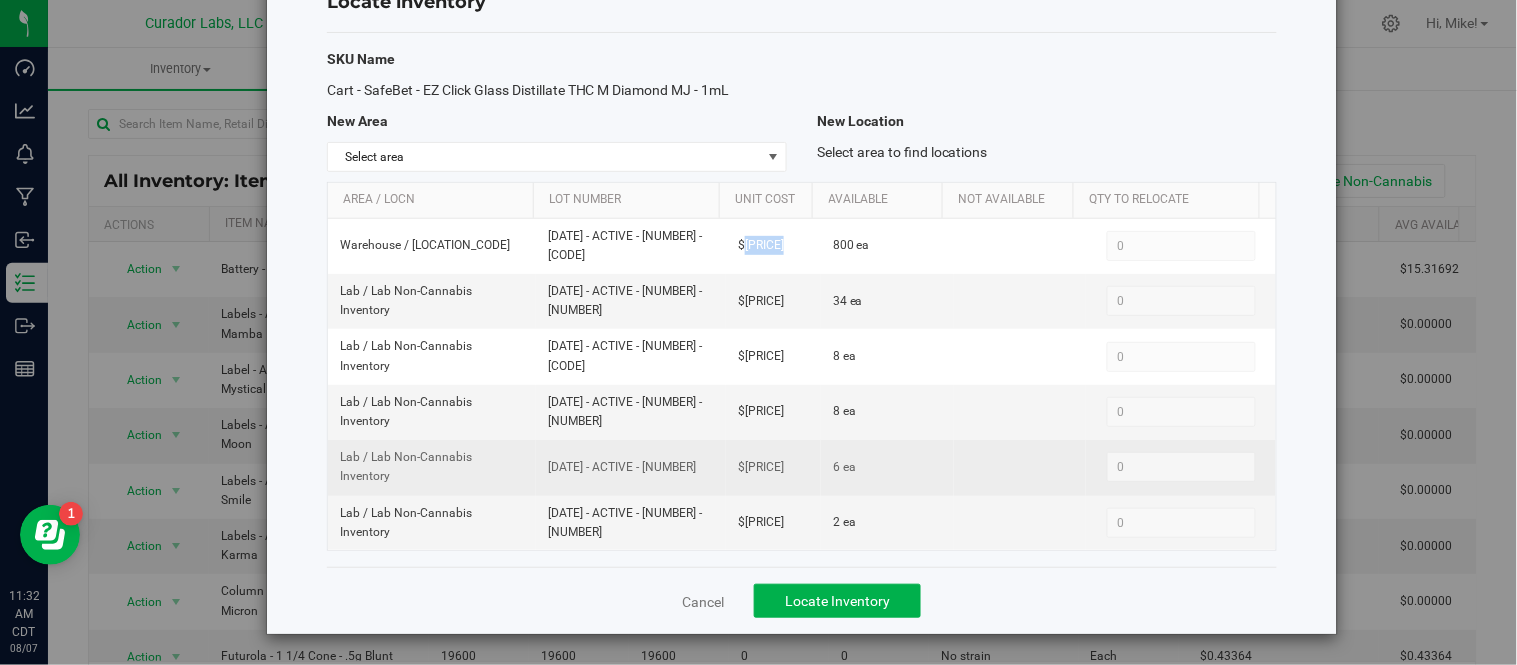 drag, startPoint x: 540, startPoint y: 470, endPoint x: 655, endPoint y: 485, distance: 115.97414 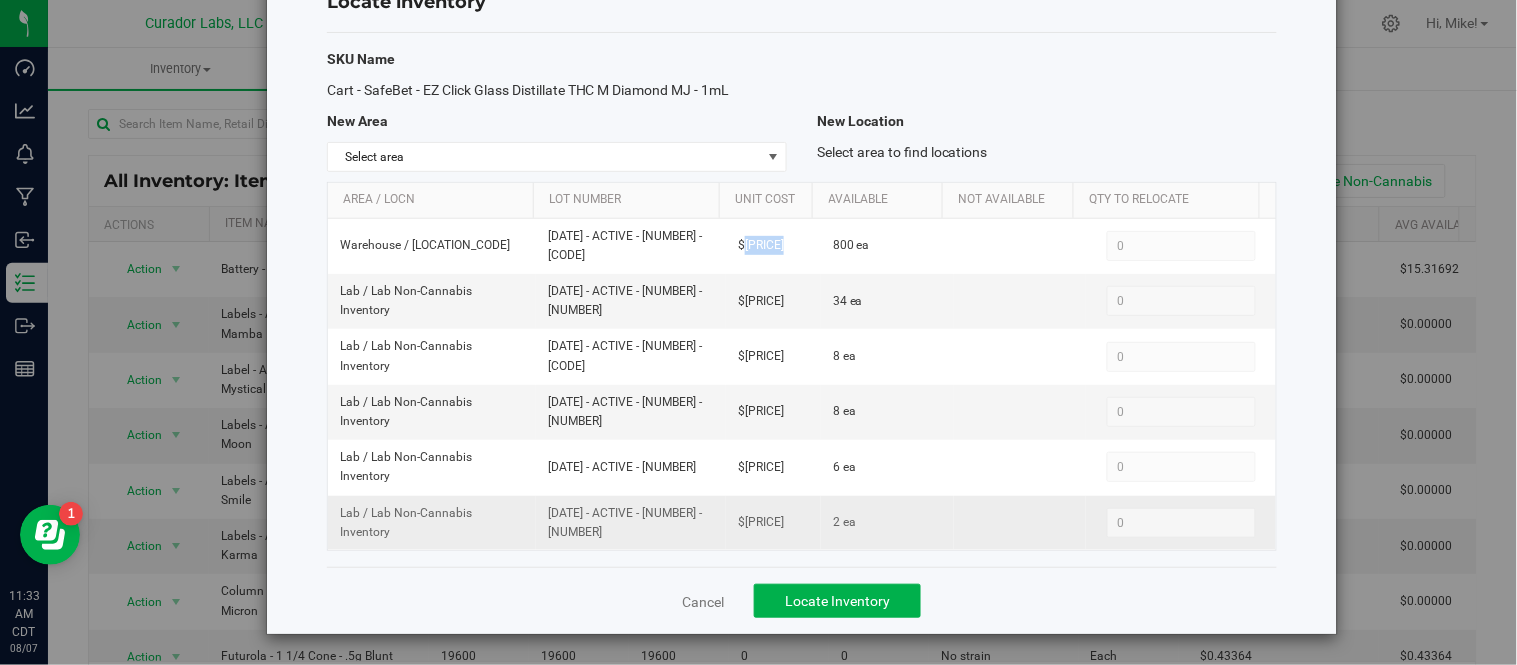 drag, startPoint x: 537, startPoint y: 514, endPoint x: 634, endPoint y: 534, distance: 99.0404 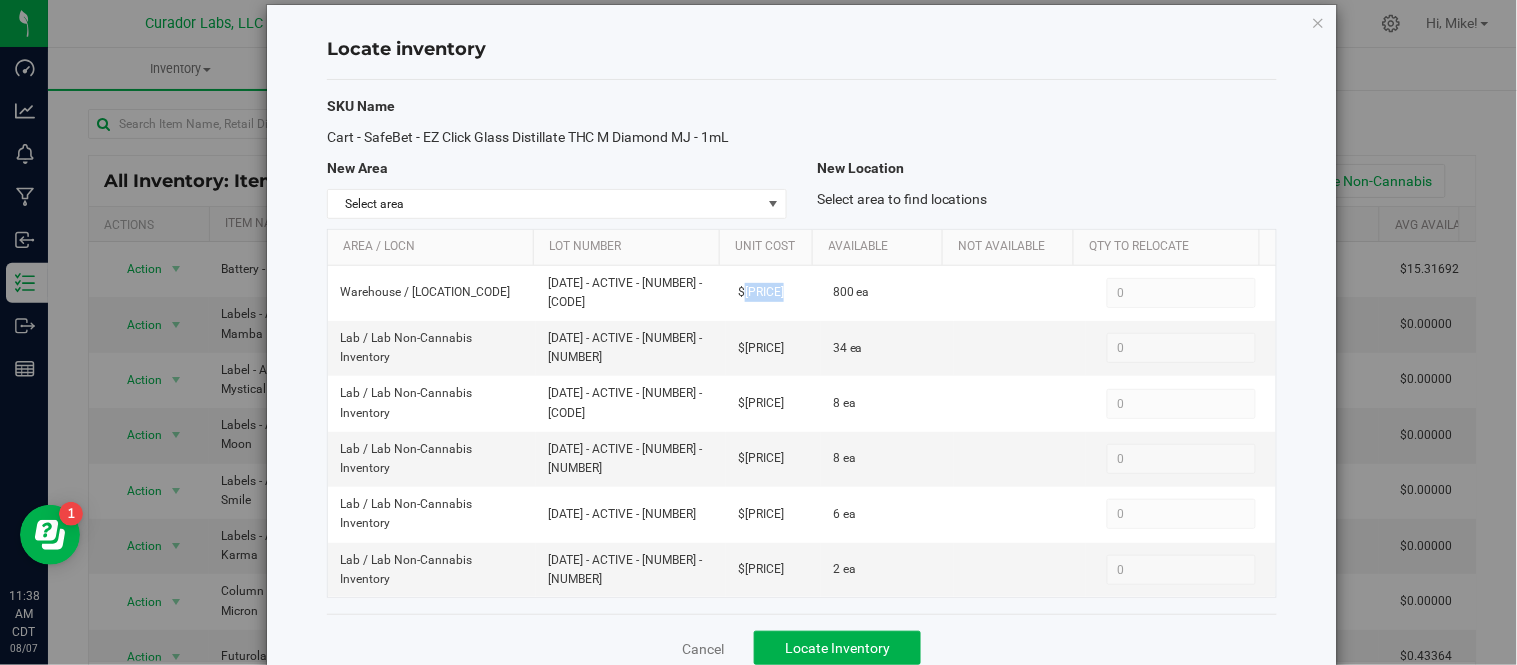scroll, scrollTop: 0, scrollLeft: 0, axis: both 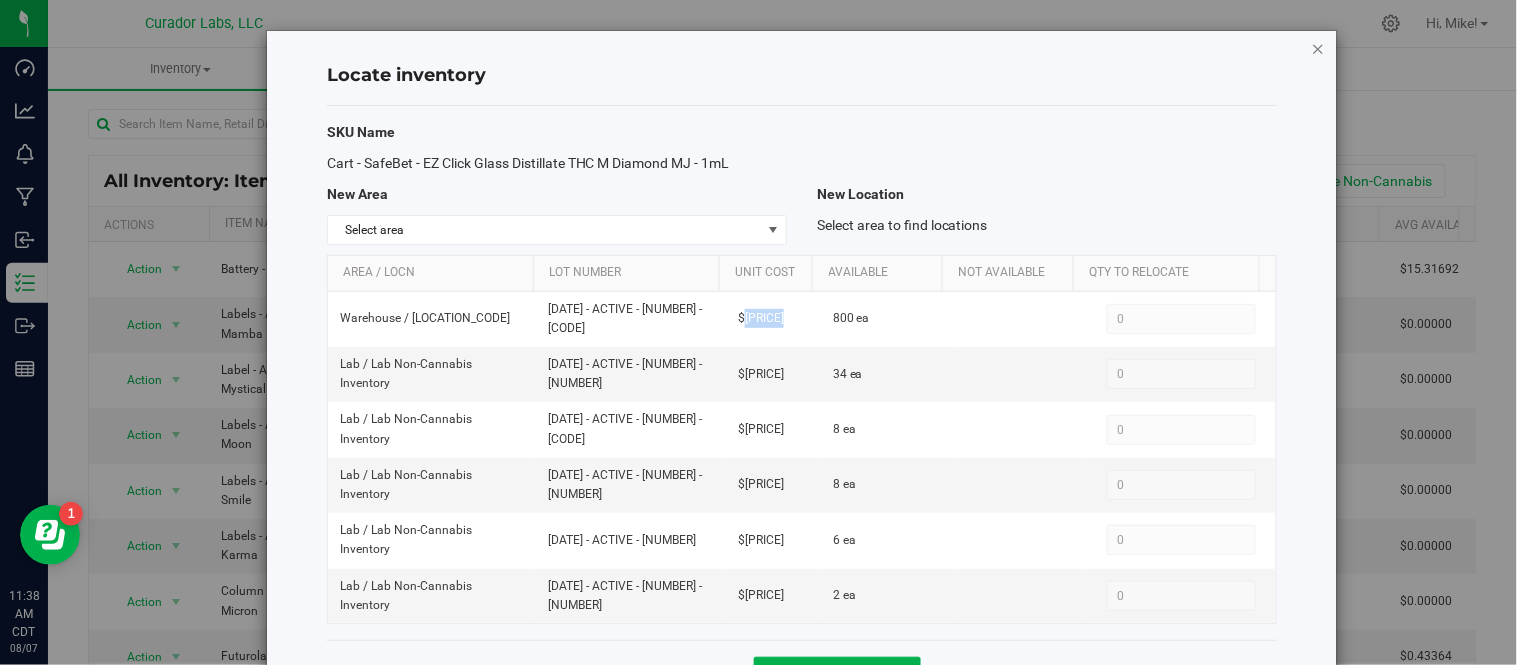 click at bounding box center [1319, 48] 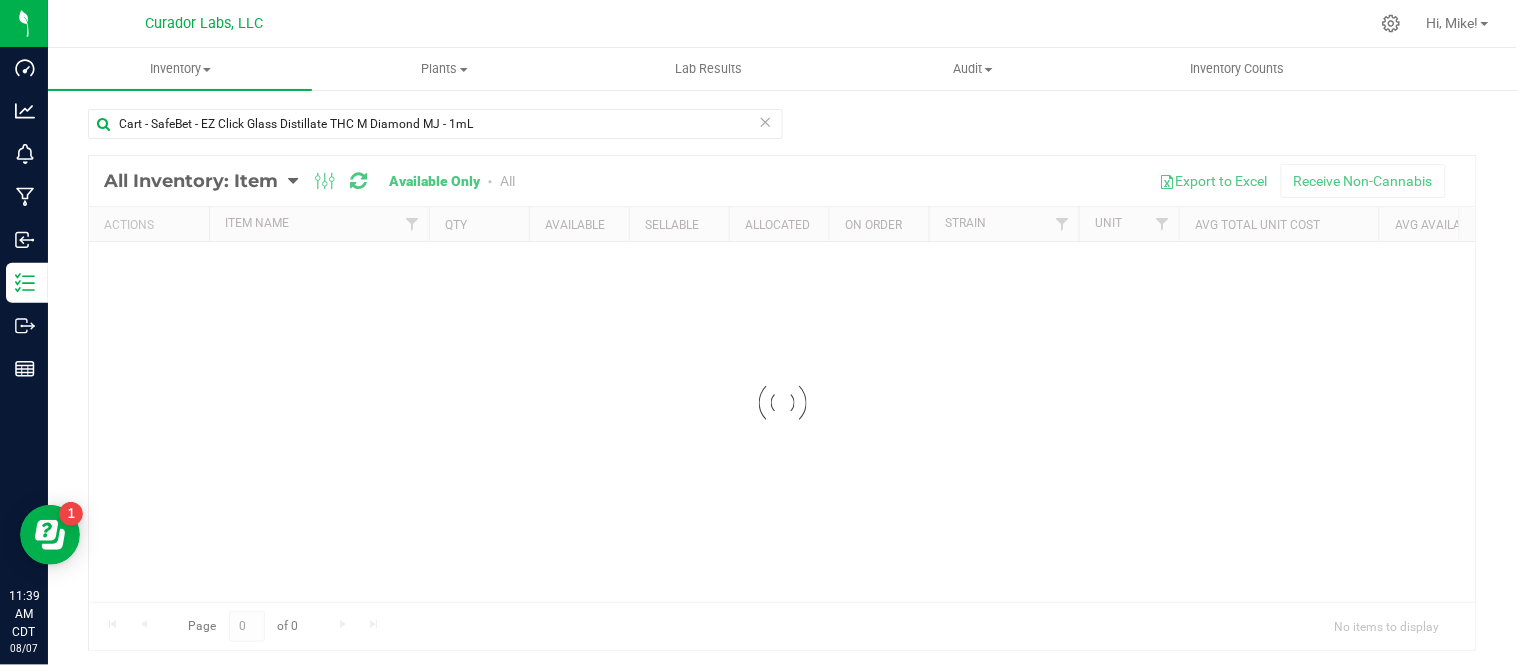 click at bounding box center (766, 121) 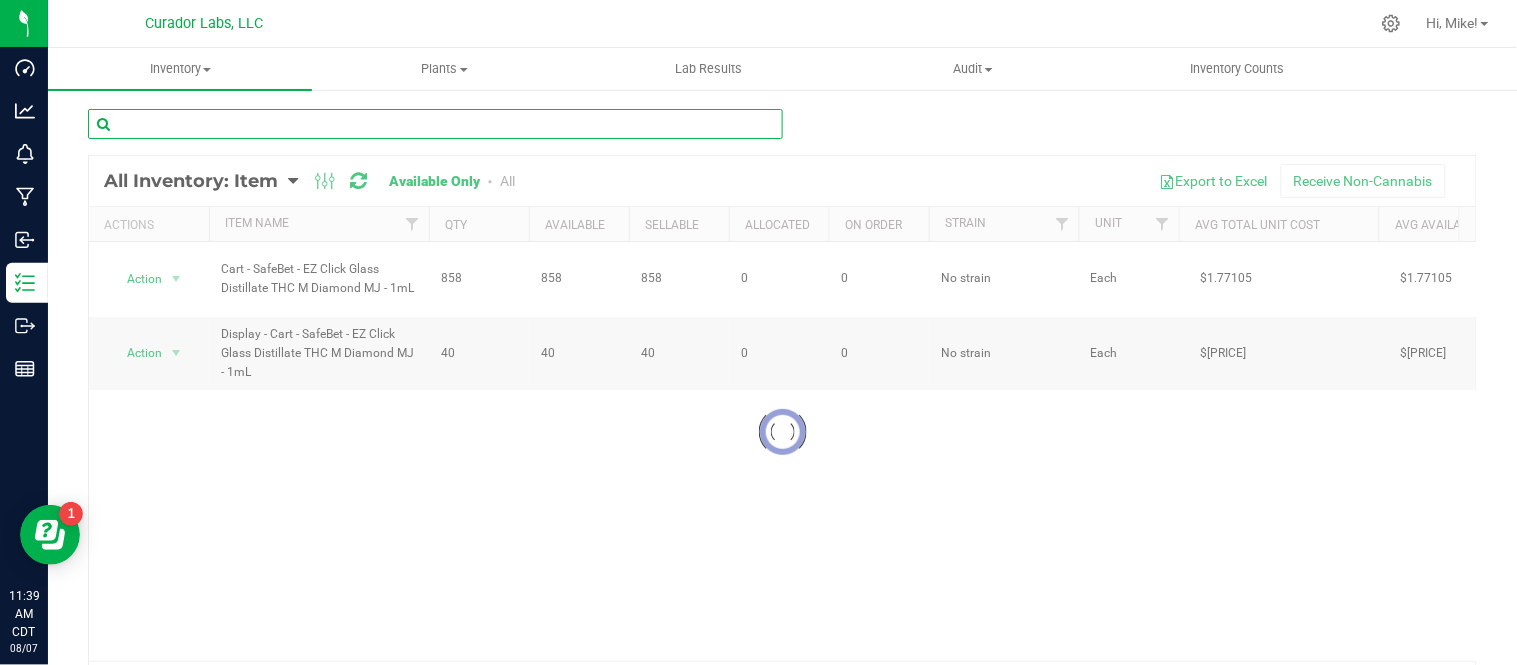 click at bounding box center (435, 124) 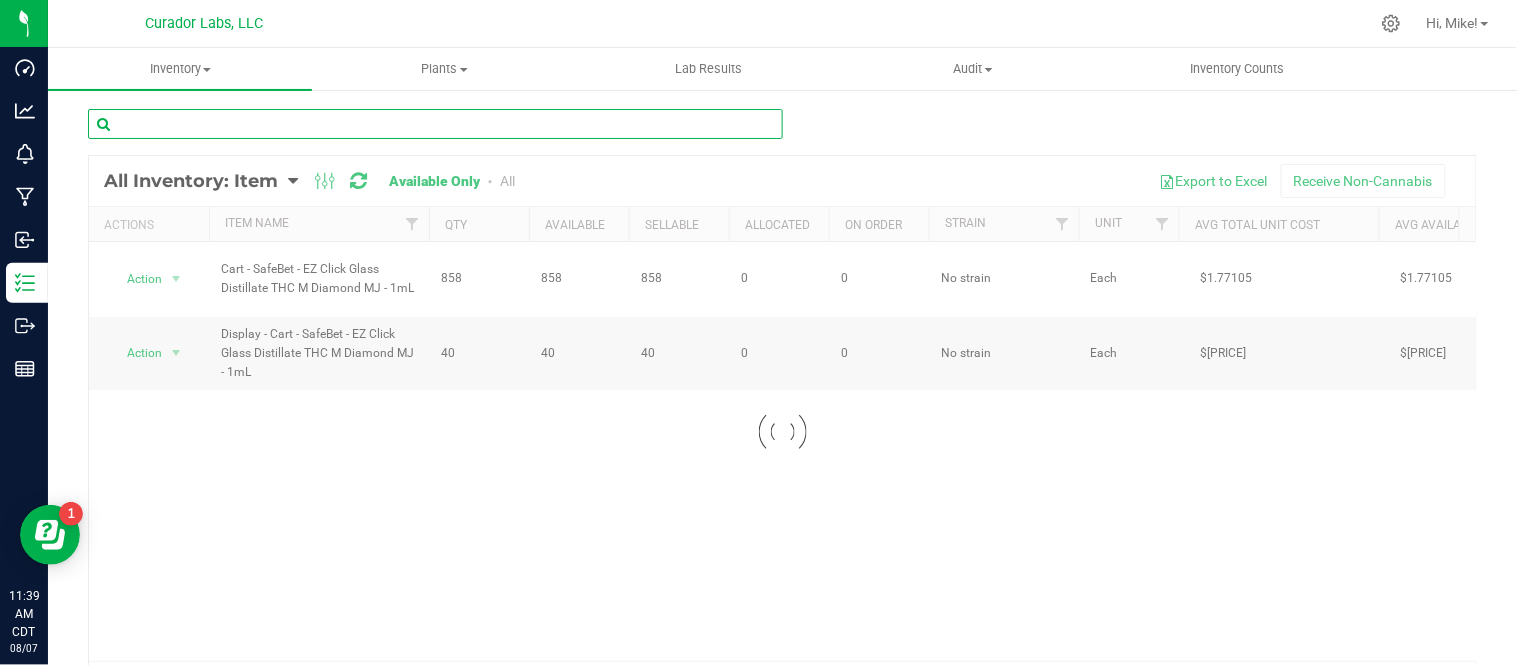 paste on "Cart Box - HeadChange - Live Rosin Cart QR THC M Diamond Black" 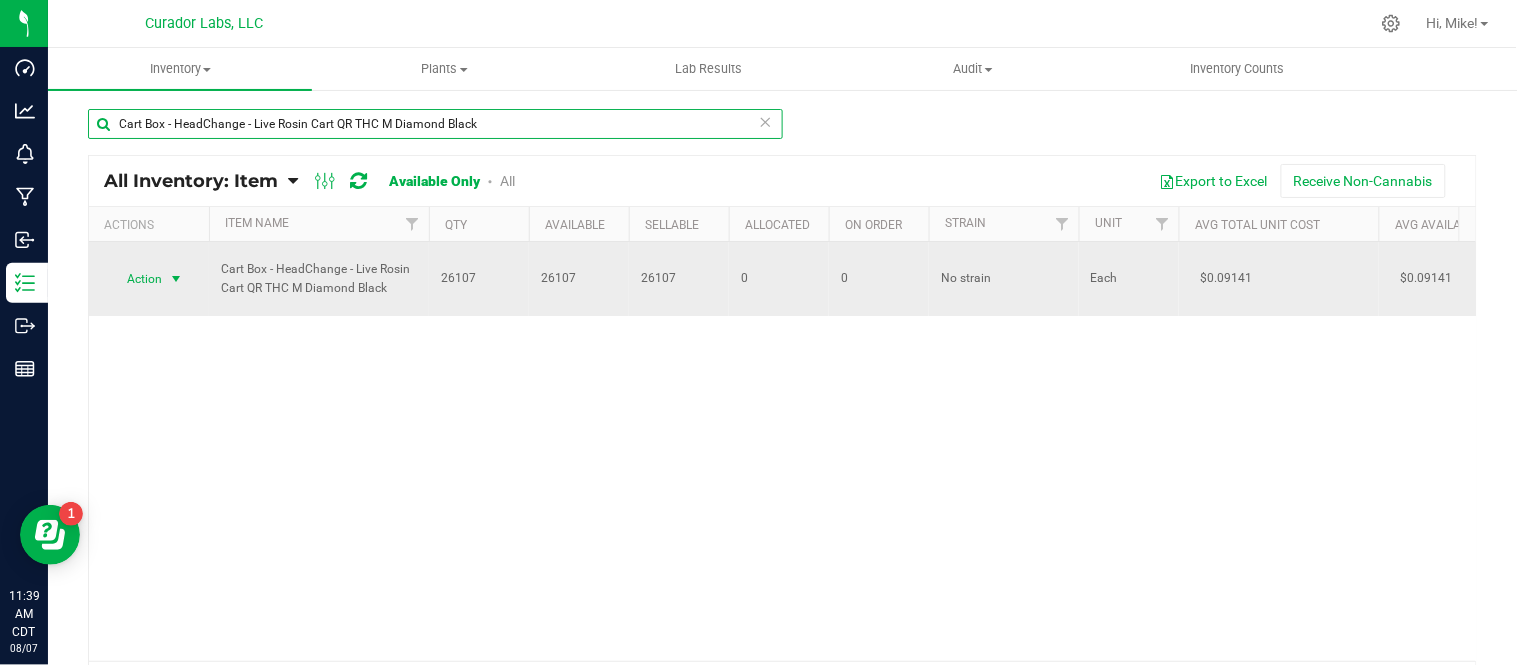 type on "Cart Box - HeadChange - Live Rosin Cart QR THC M Diamond Black" 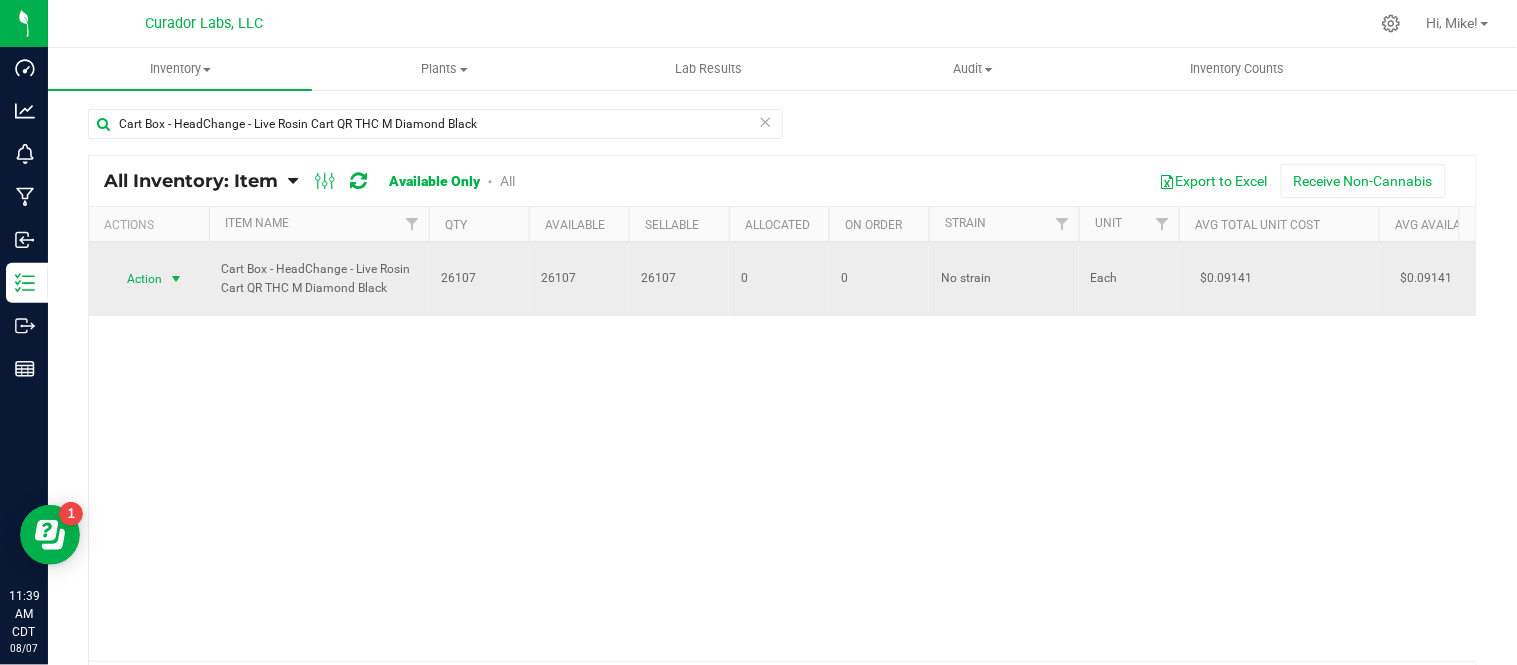 click at bounding box center [176, 279] 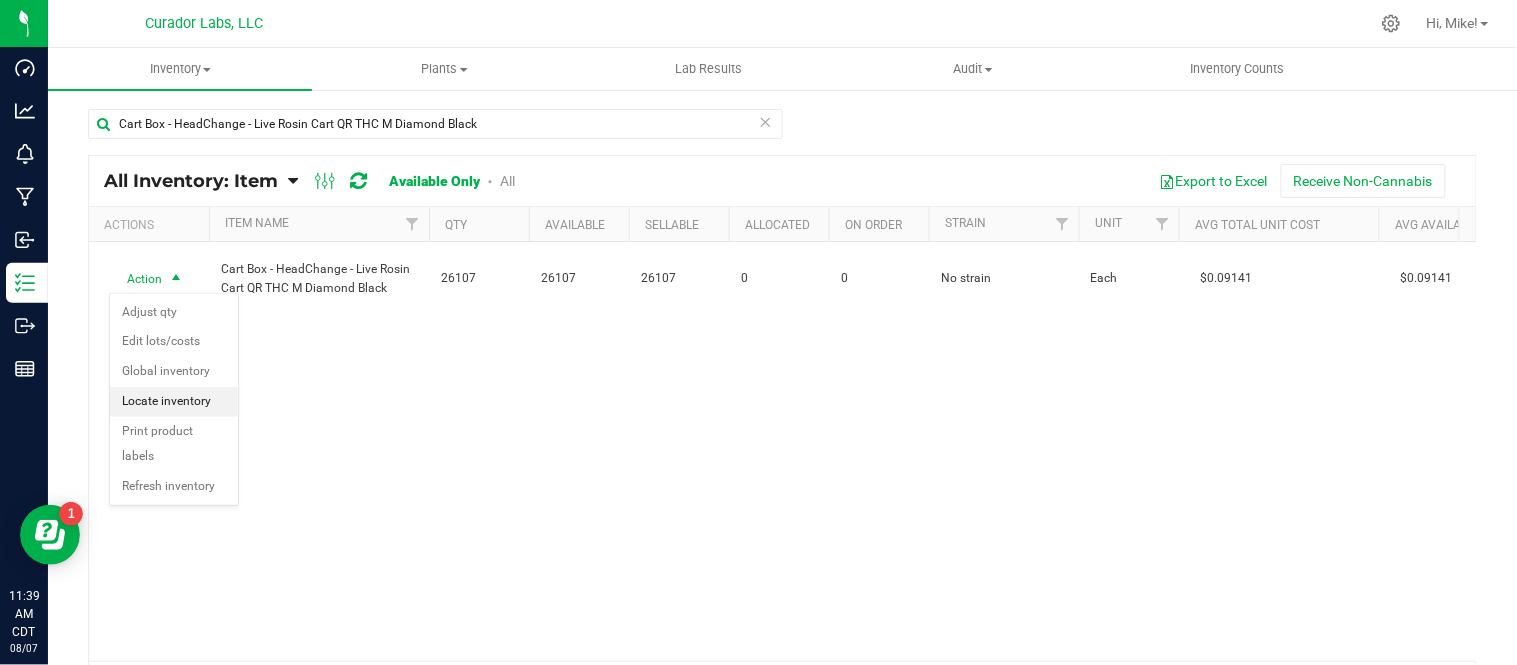 click on "Locate inventory" at bounding box center (174, 402) 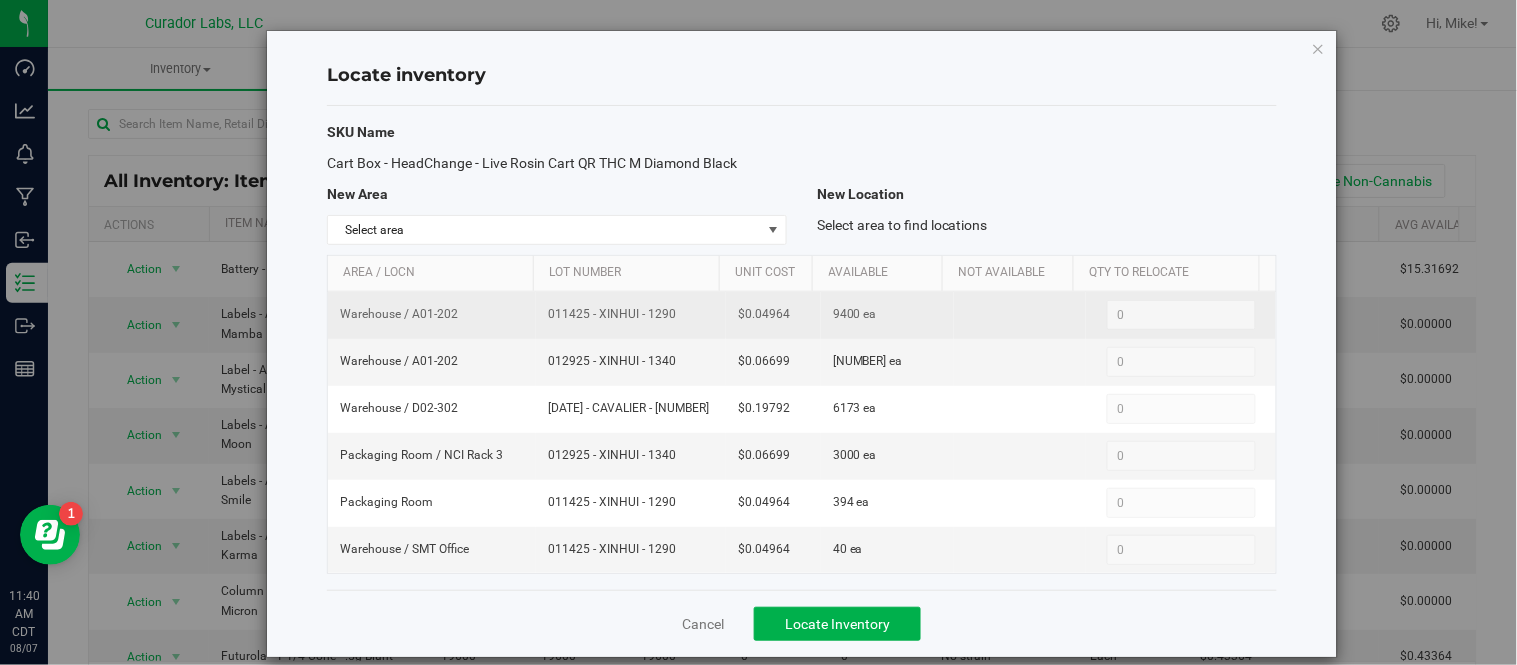 drag, startPoint x: 563, startPoint y: 317, endPoint x: 674, endPoint y: 318, distance: 111.0045 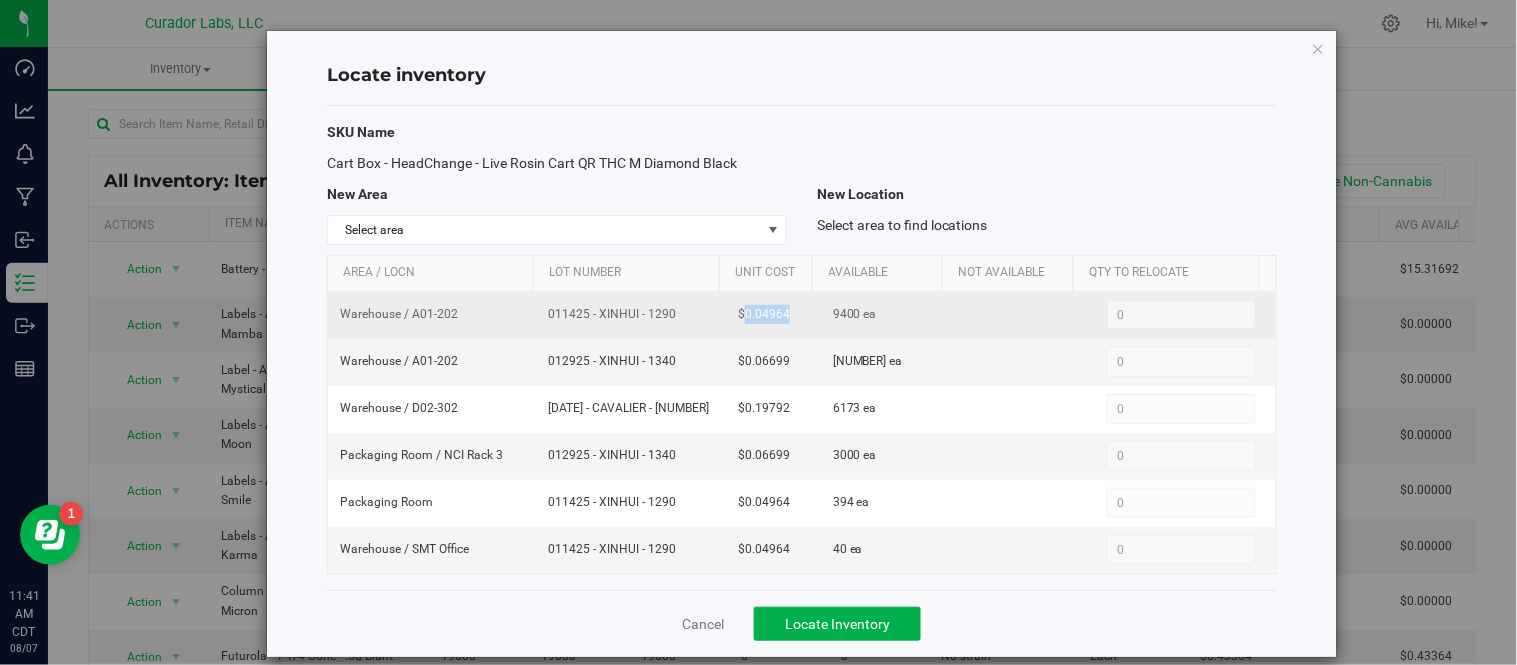 drag, startPoint x: 728, startPoint y: 316, endPoint x: 774, endPoint y: 324, distance: 46.69047 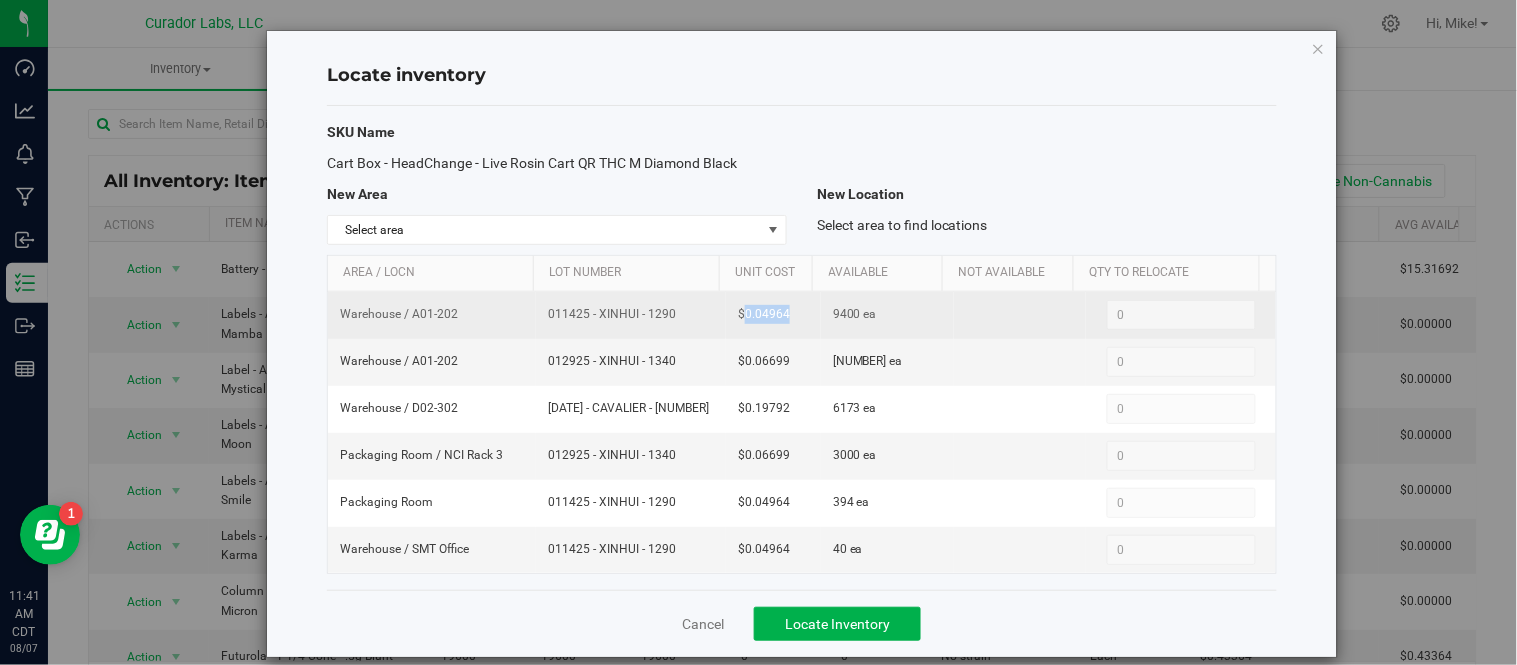 click on "$0.04964" at bounding box center [773, 315] 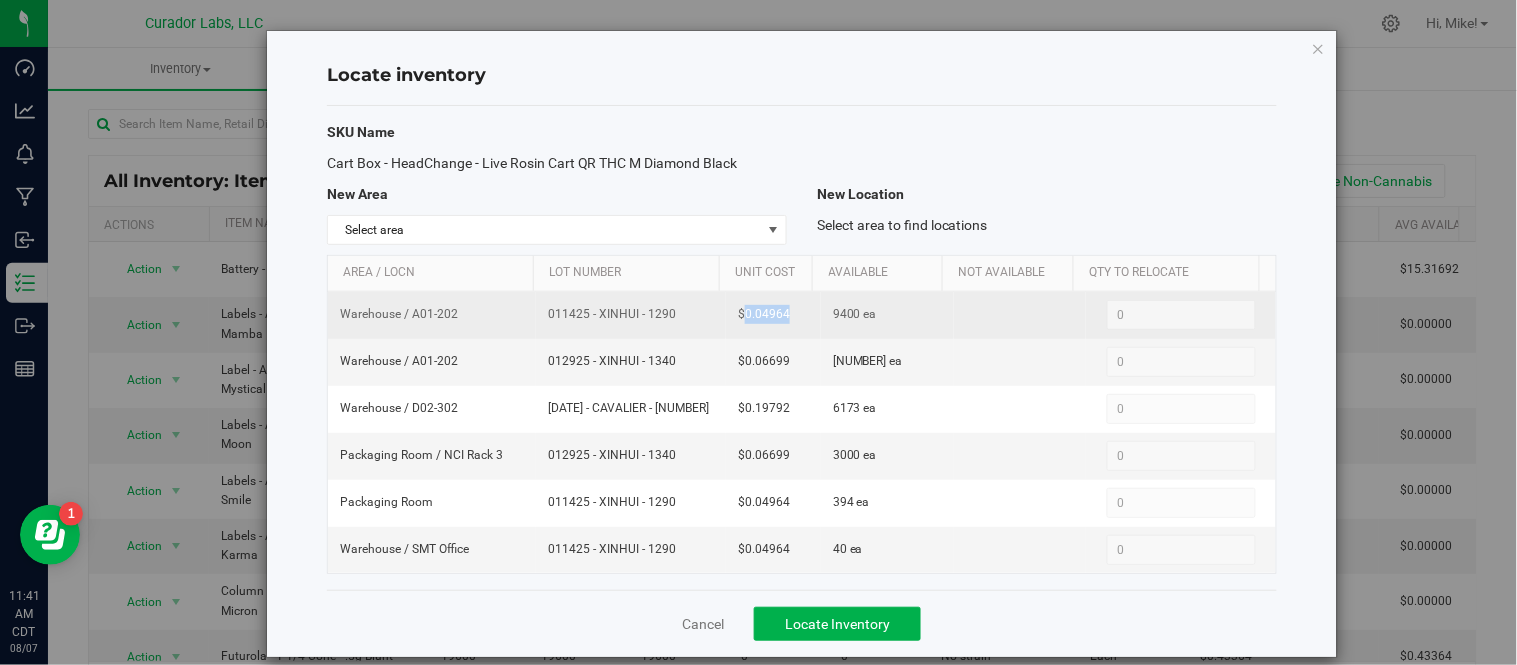 copy on "[VERSION]" 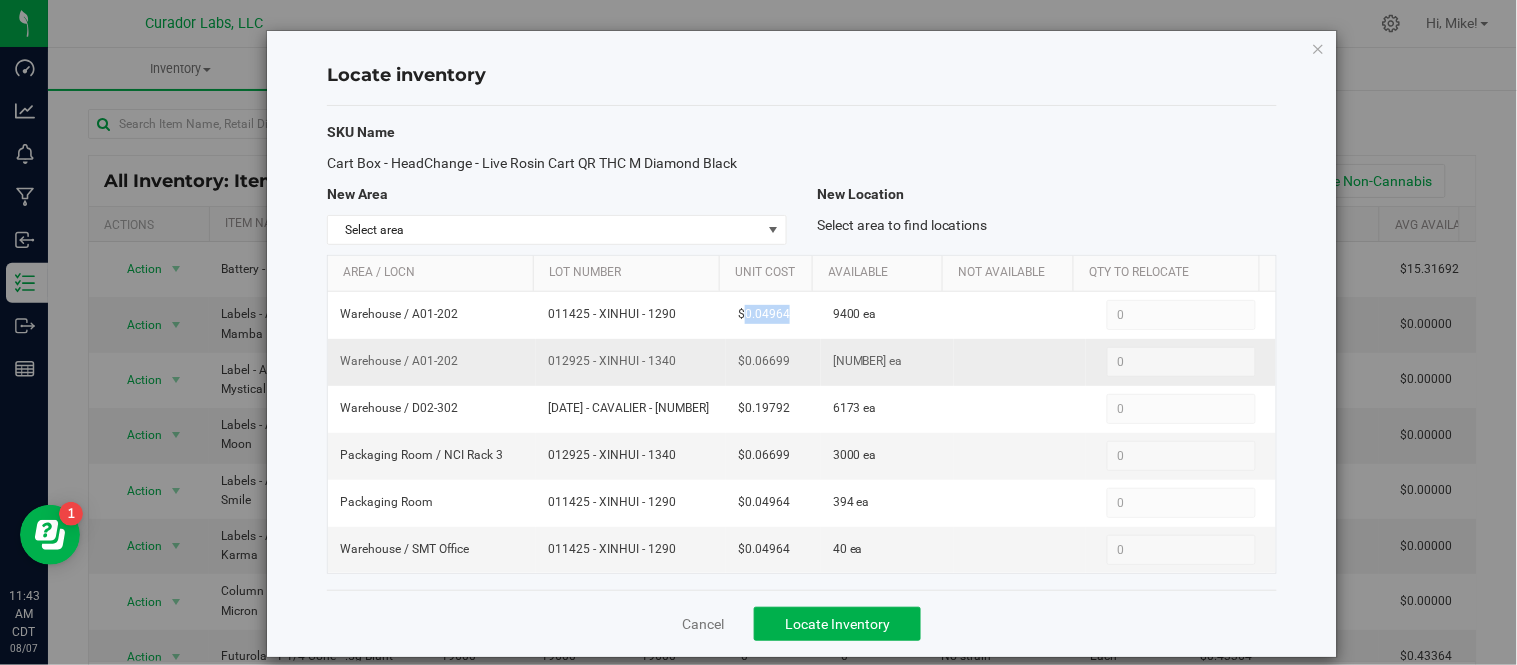 drag, startPoint x: 537, startPoint y: 361, endPoint x: 675, endPoint y: 372, distance: 138.43771 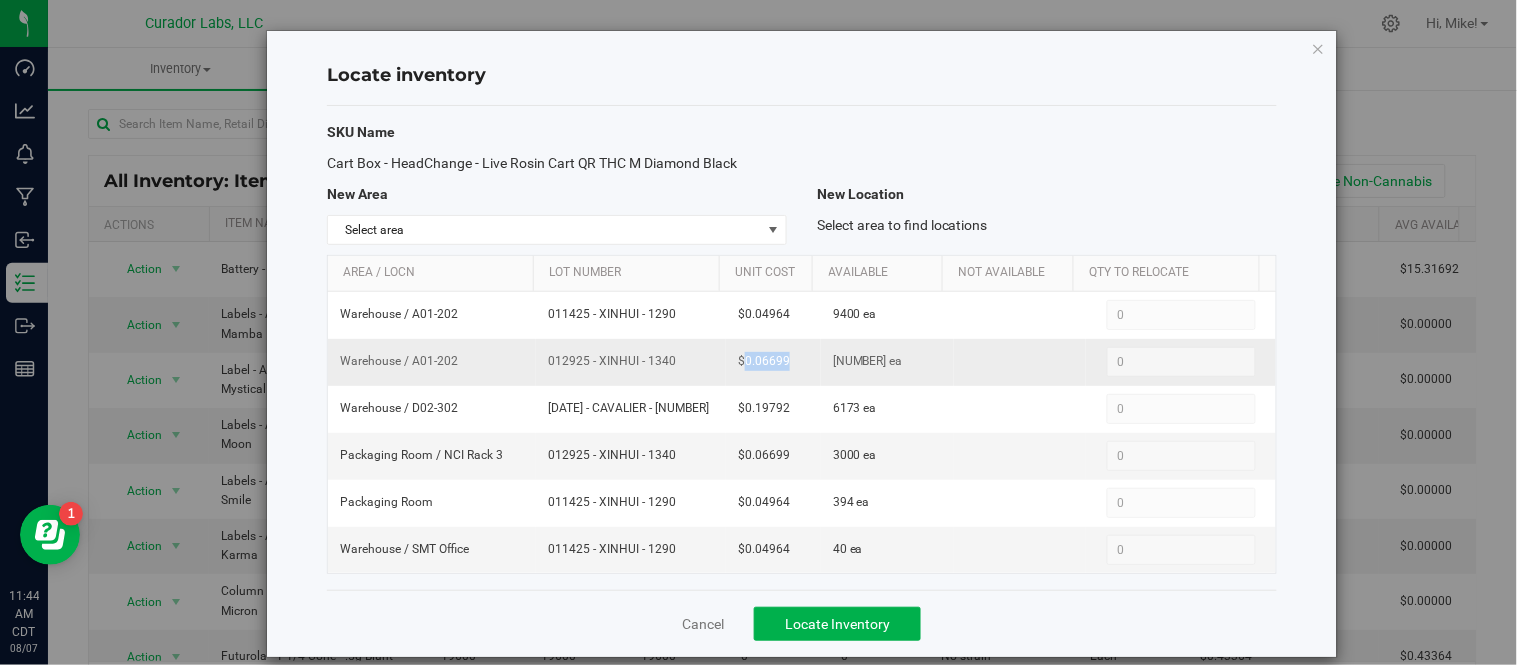 drag, startPoint x: 730, startPoint y: 363, endPoint x: 786, endPoint y: 372, distance: 56.718605 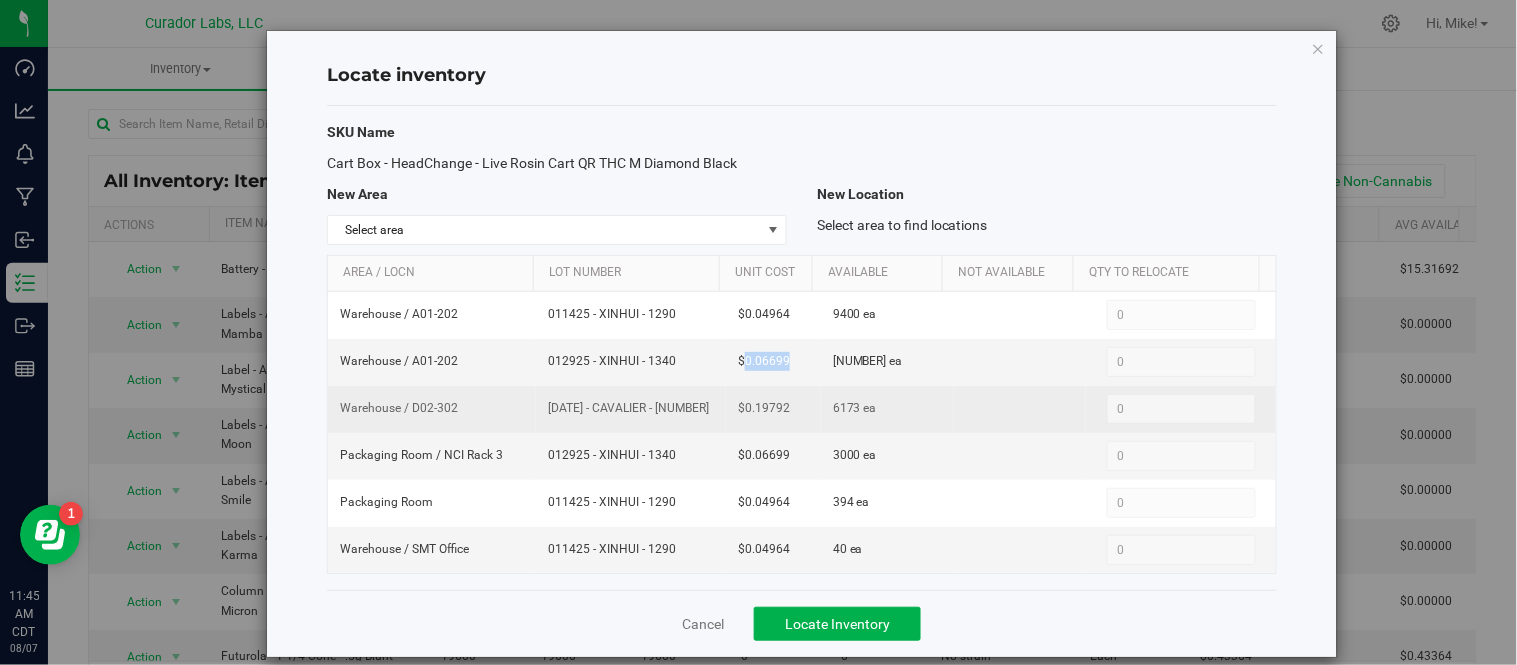 drag, startPoint x: 537, startPoint y: 407, endPoint x: 650, endPoint y: 403, distance: 113.07078 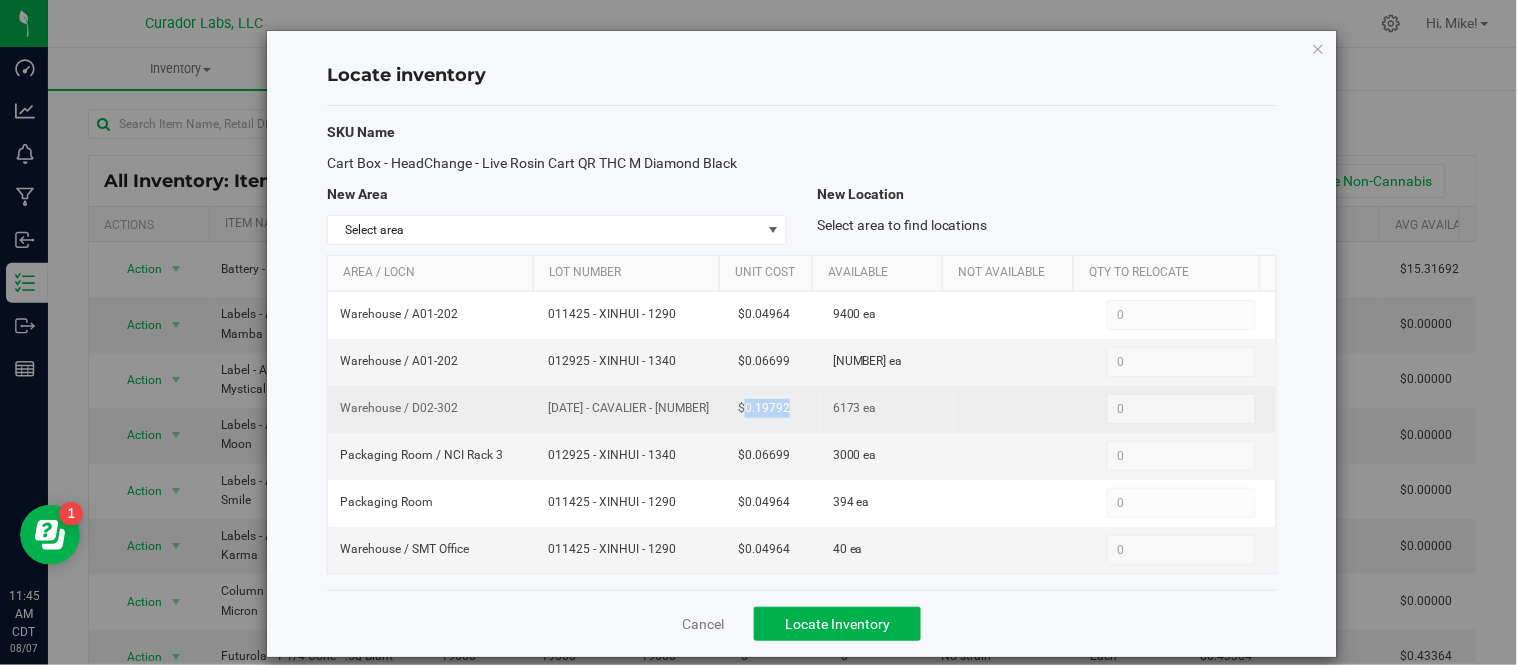 drag, startPoint x: 733, startPoint y: 407, endPoint x: 772, endPoint y: 417, distance: 40.261642 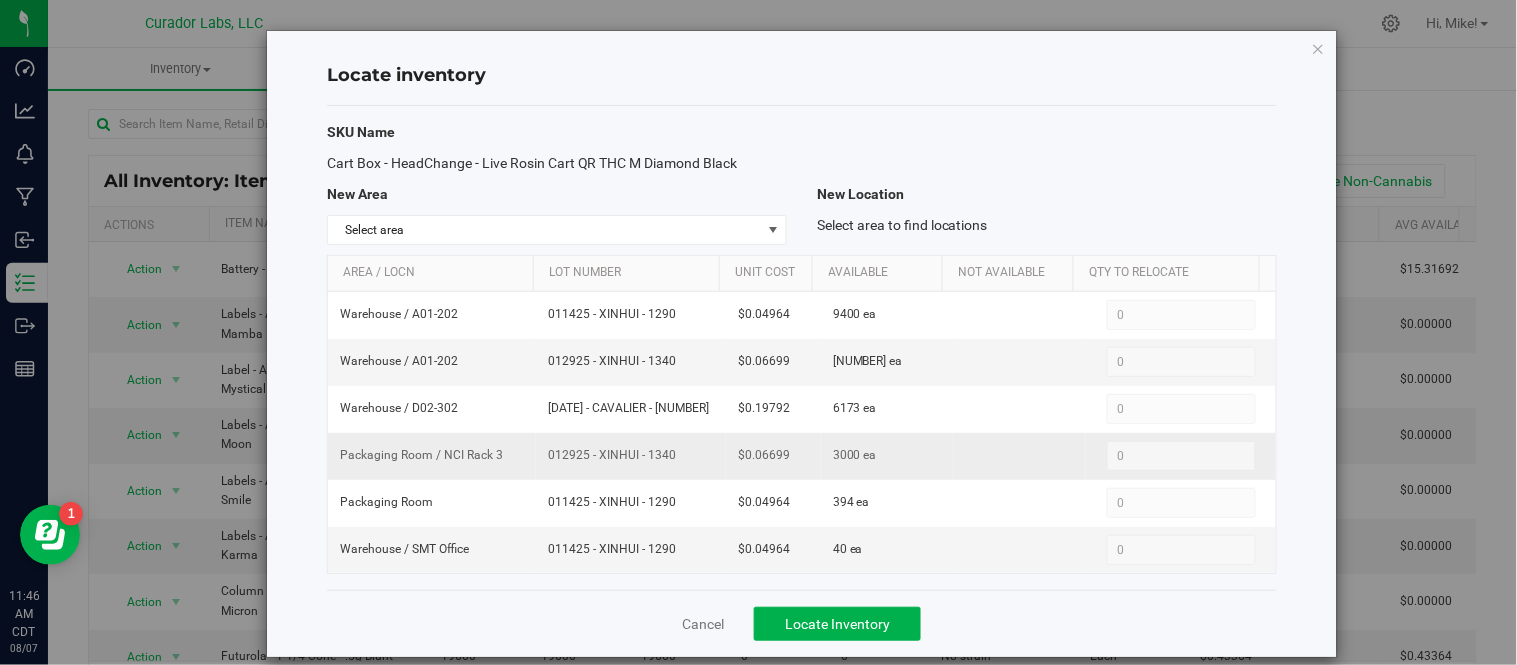 click on "012925 - XINHUI - 1340" at bounding box center [631, 455] 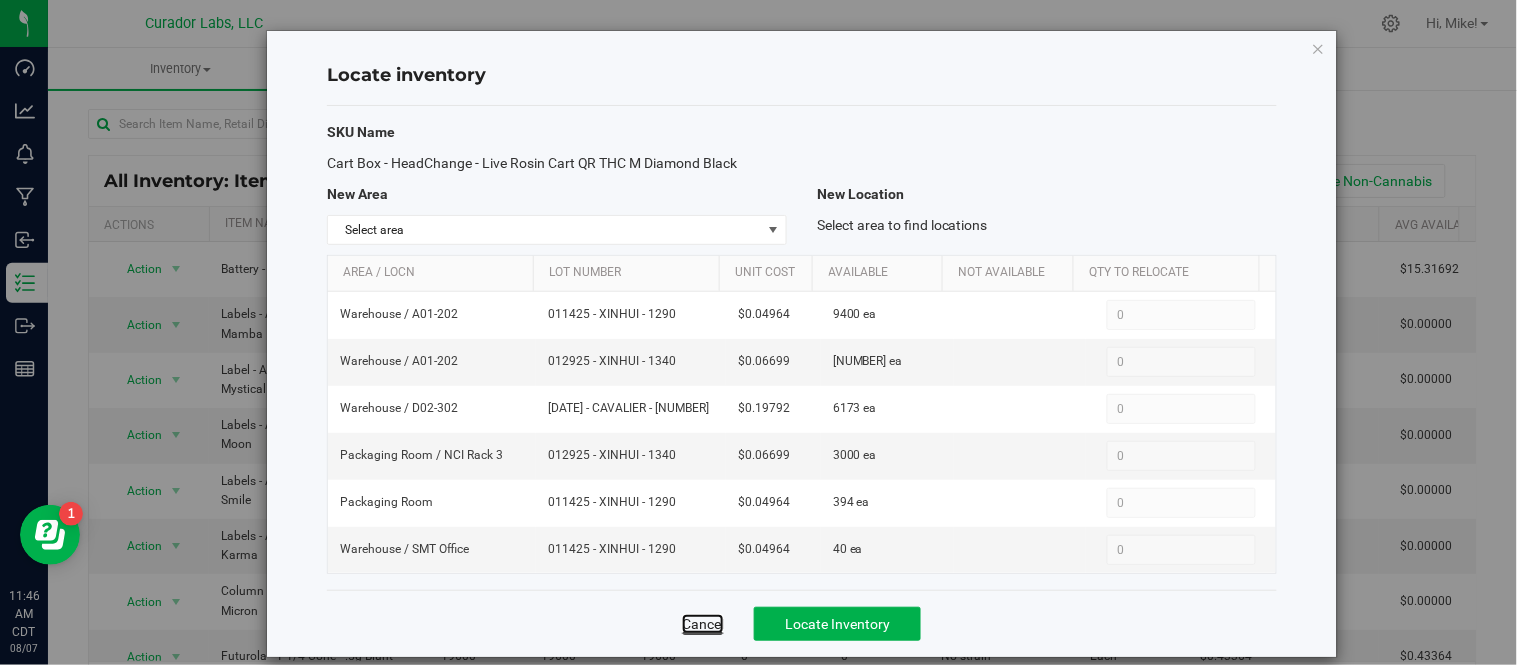 click on "Cancel" at bounding box center (703, 624) 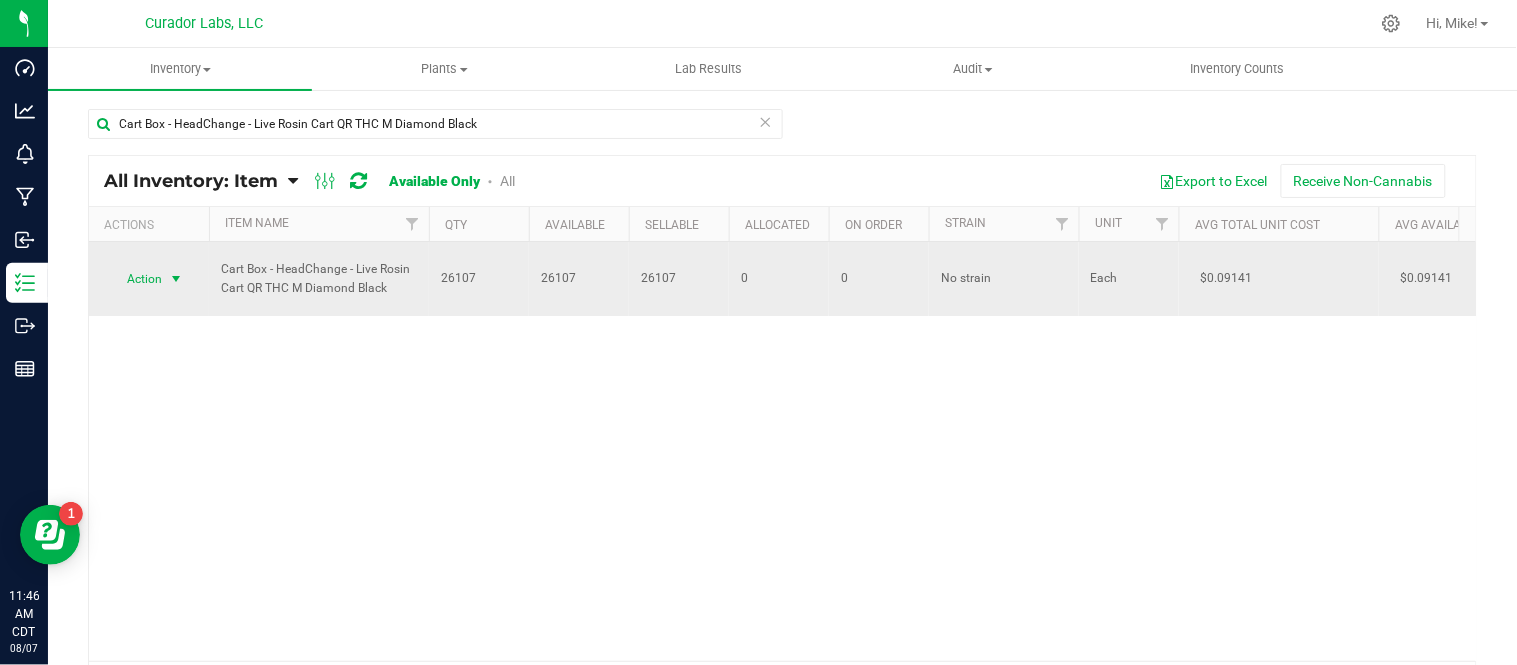 click at bounding box center [176, 279] 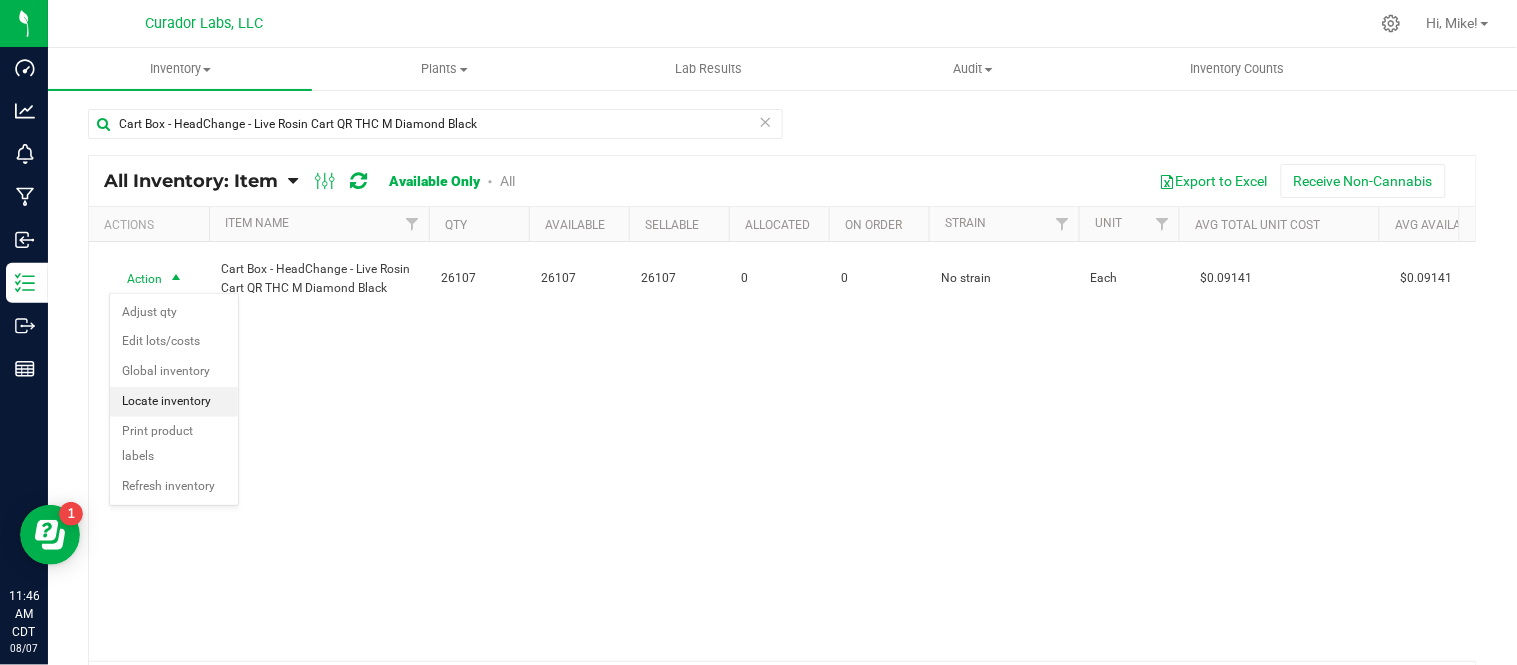 click on "Locate inventory" at bounding box center [174, 402] 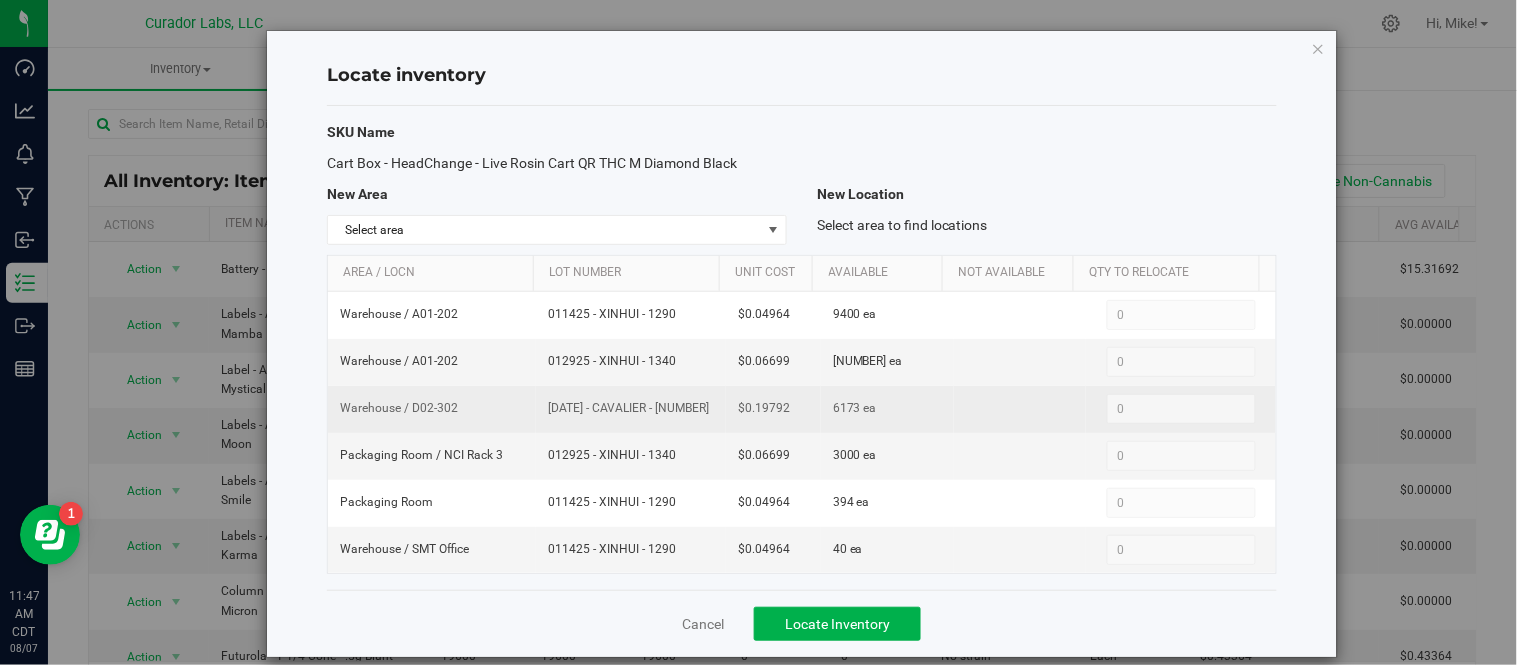 drag, startPoint x: 540, startPoint y: 410, endPoint x: 698, endPoint y: 420, distance: 158.31615 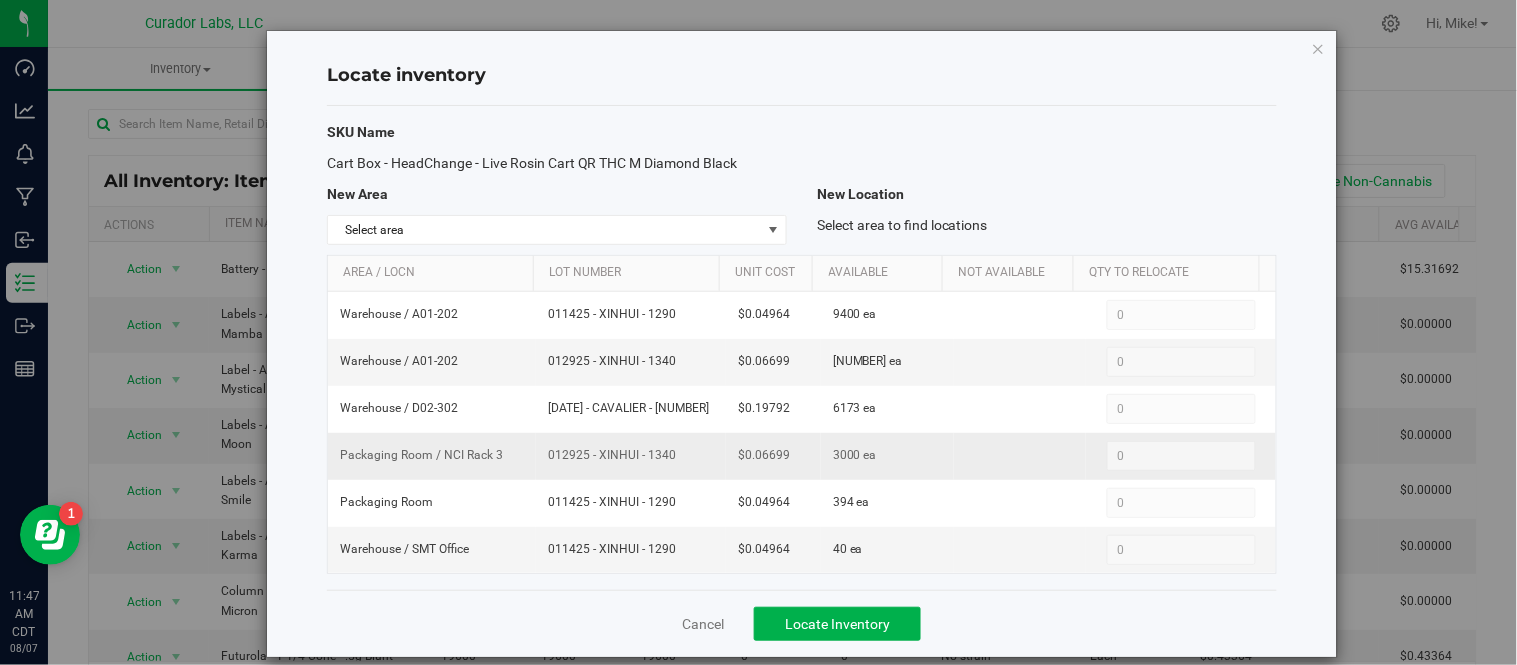 drag, startPoint x: 565, startPoint y: 406, endPoint x: 671, endPoint y: 473, distance: 125.39936 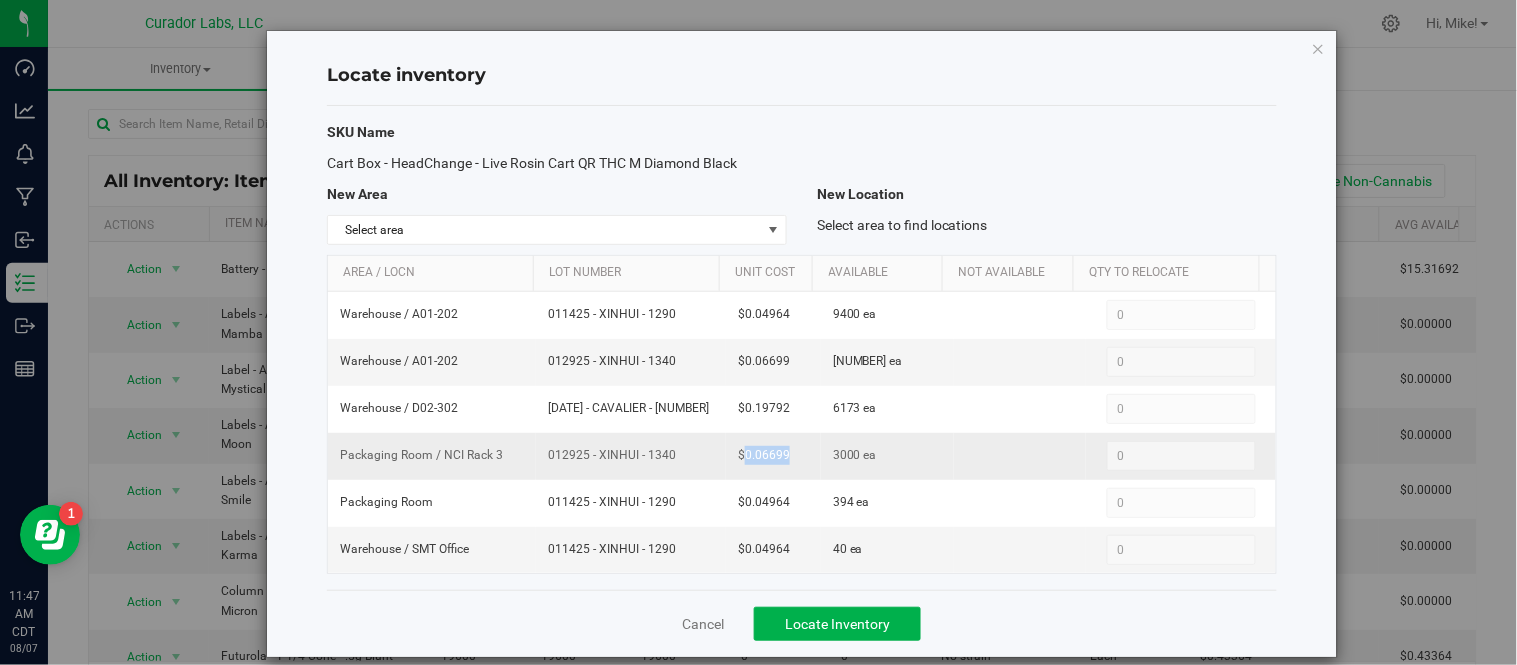 drag, startPoint x: 733, startPoint y: 456, endPoint x: 782, endPoint y: 461, distance: 49.25444 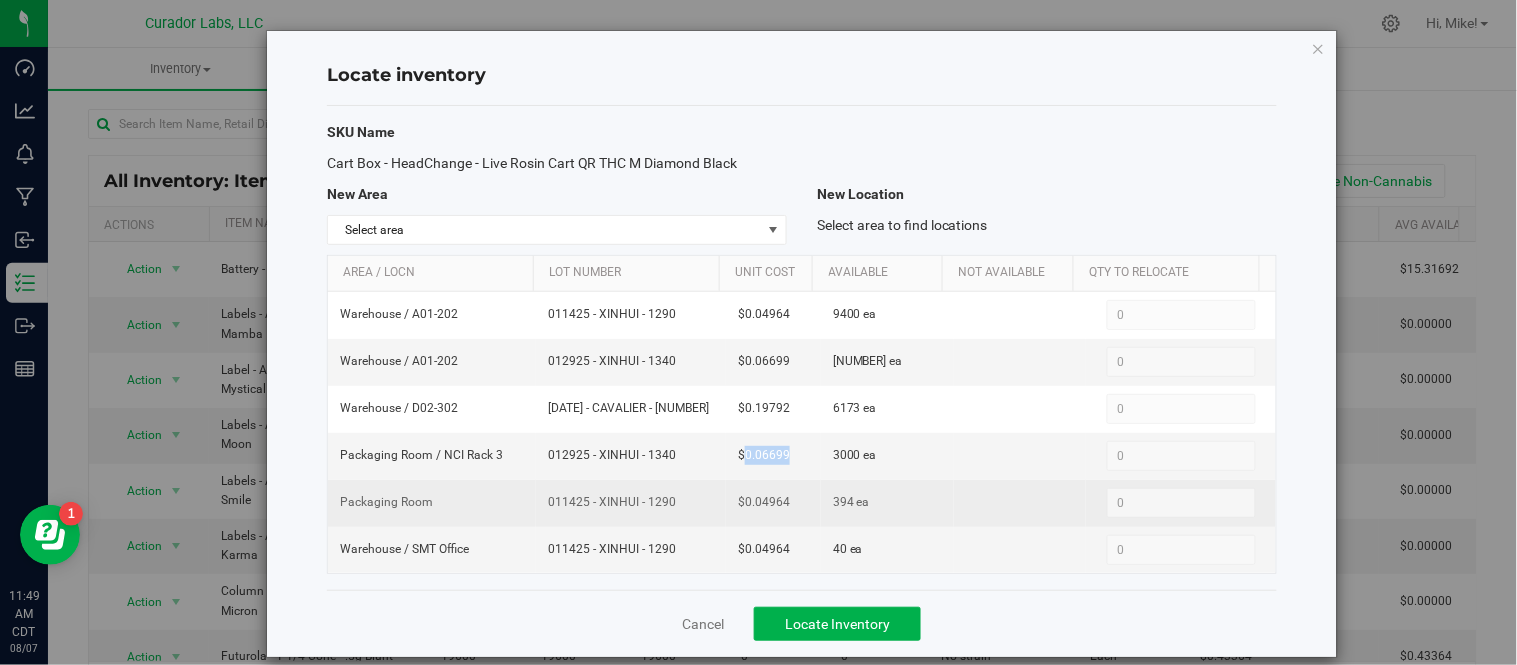 drag, startPoint x: 587, startPoint y: 512, endPoint x: 671, endPoint y: 518, distance: 84.21401 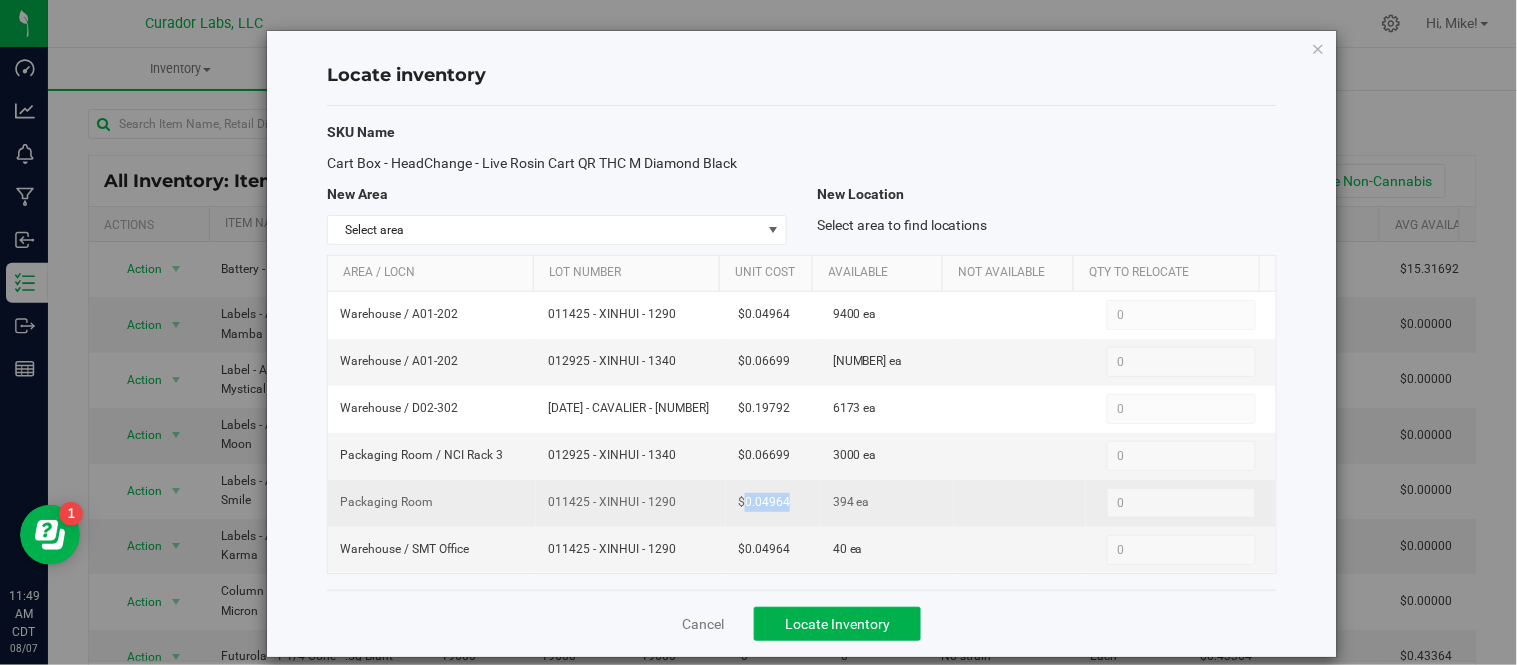 drag, startPoint x: 733, startPoint y: 504, endPoint x: 786, endPoint y: 503, distance: 53.009434 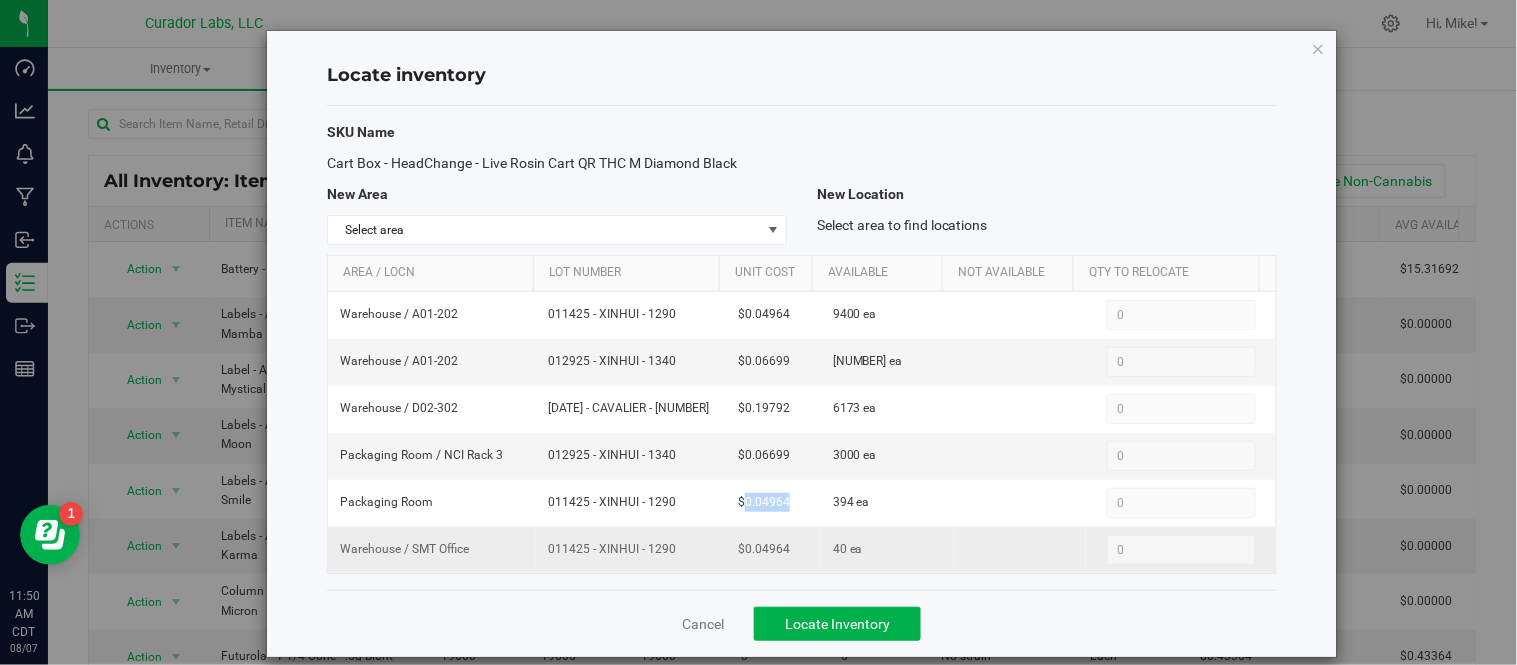 drag, startPoint x: 537, startPoint y: 553, endPoint x: 652, endPoint y: 562, distance: 115.35164 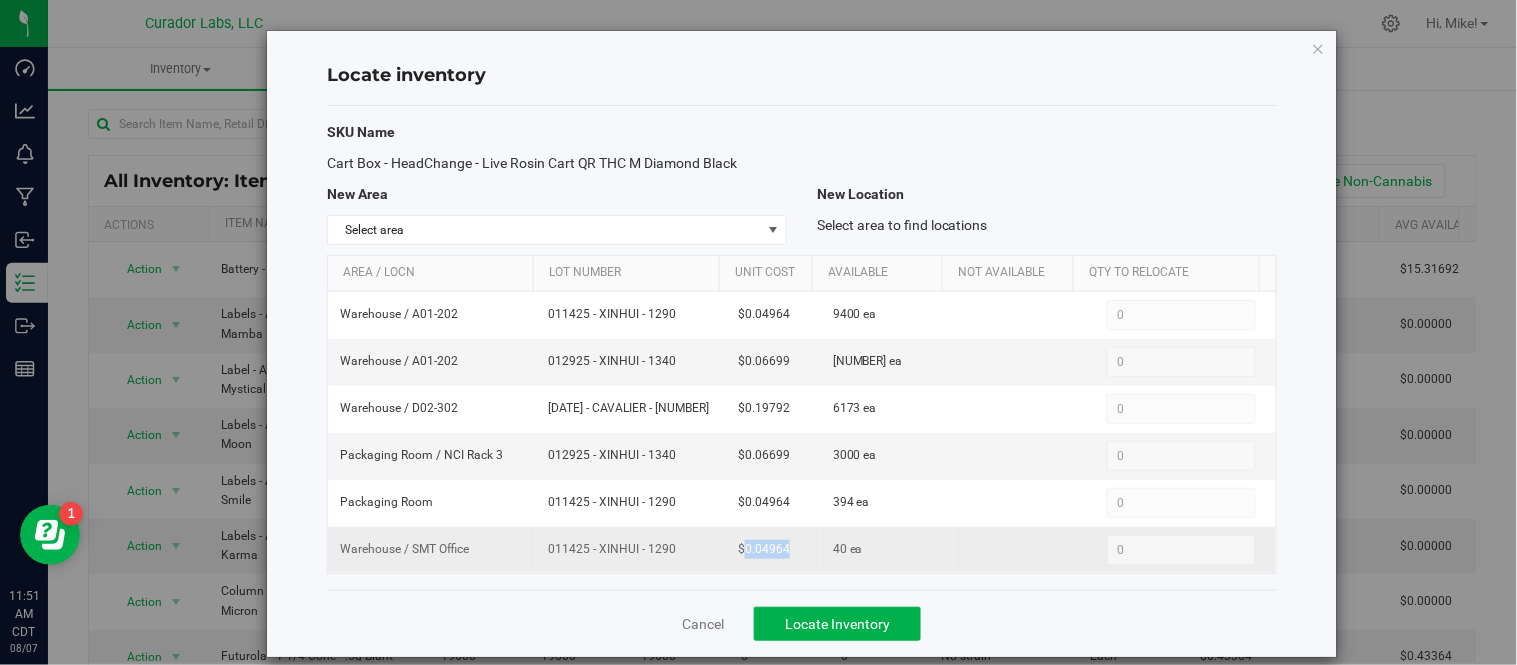 drag, startPoint x: 727, startPoint y: 557, endPoint x: 782, endPoint y: 556, distance: 55.00909 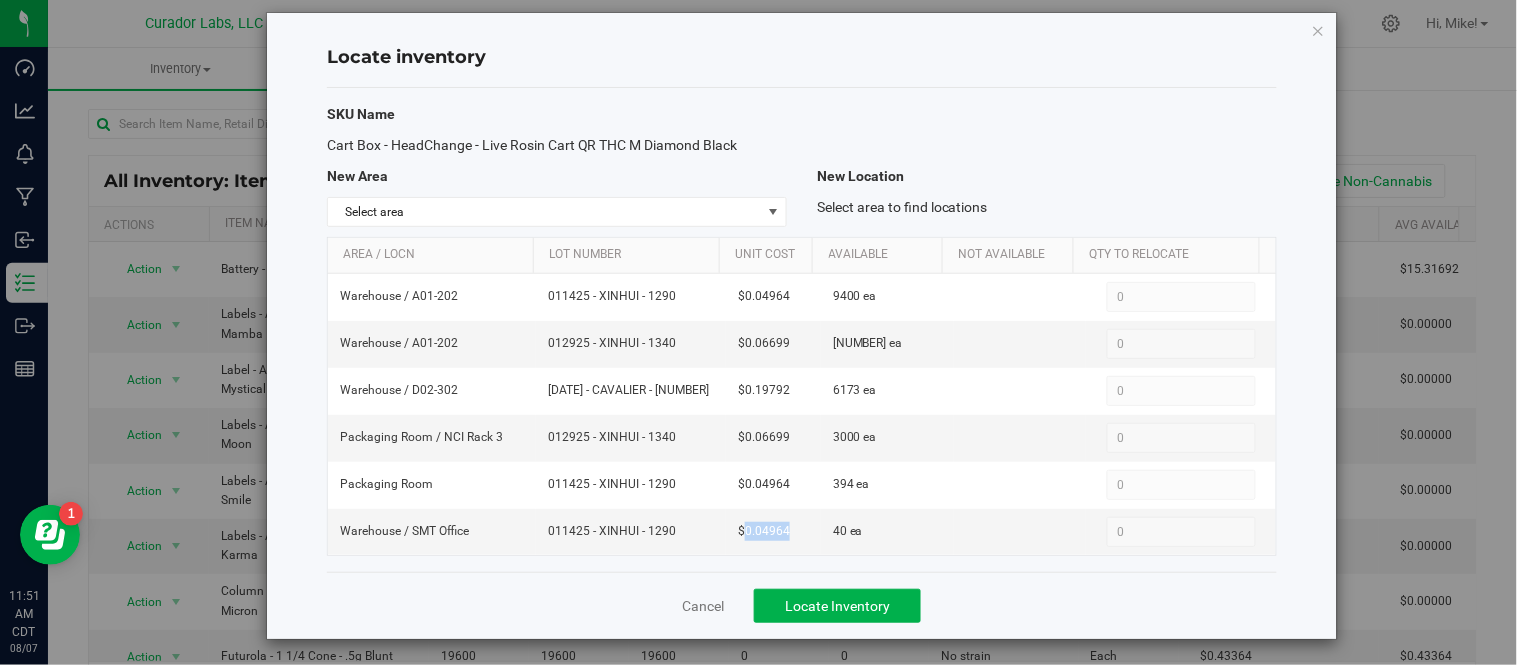 scroll, scrollTop: 24, scrollLeft: 0, axis: vertical 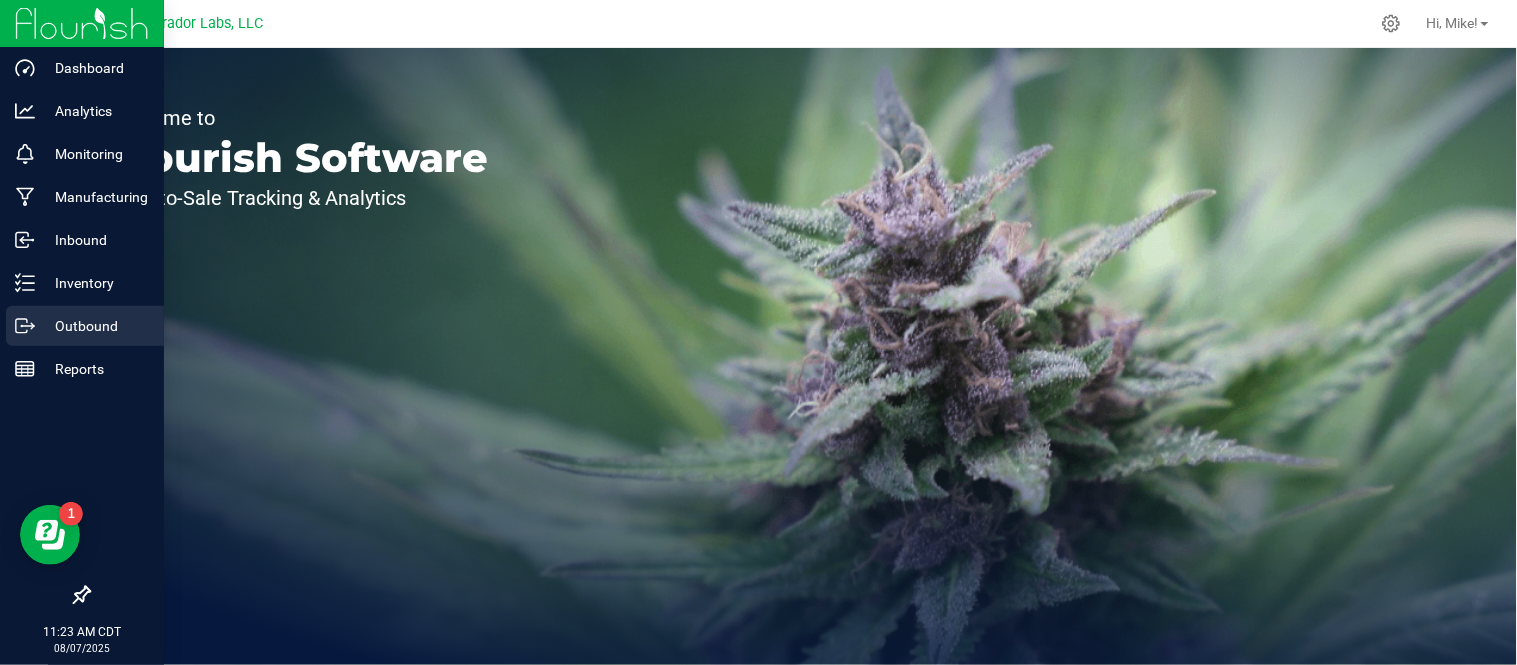 click on "Outbound" at bounding box center [95, 326] 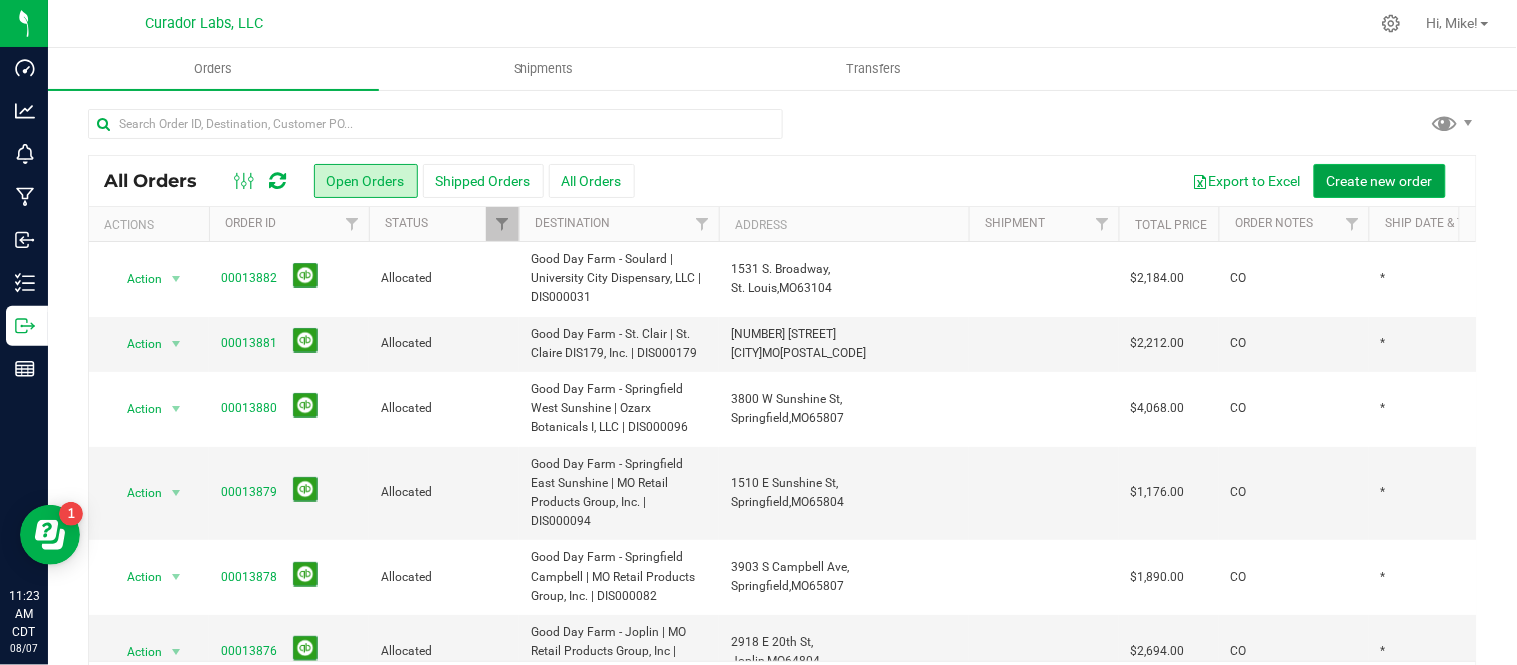 click on "Create new order" at bounding box center (1380, 181) 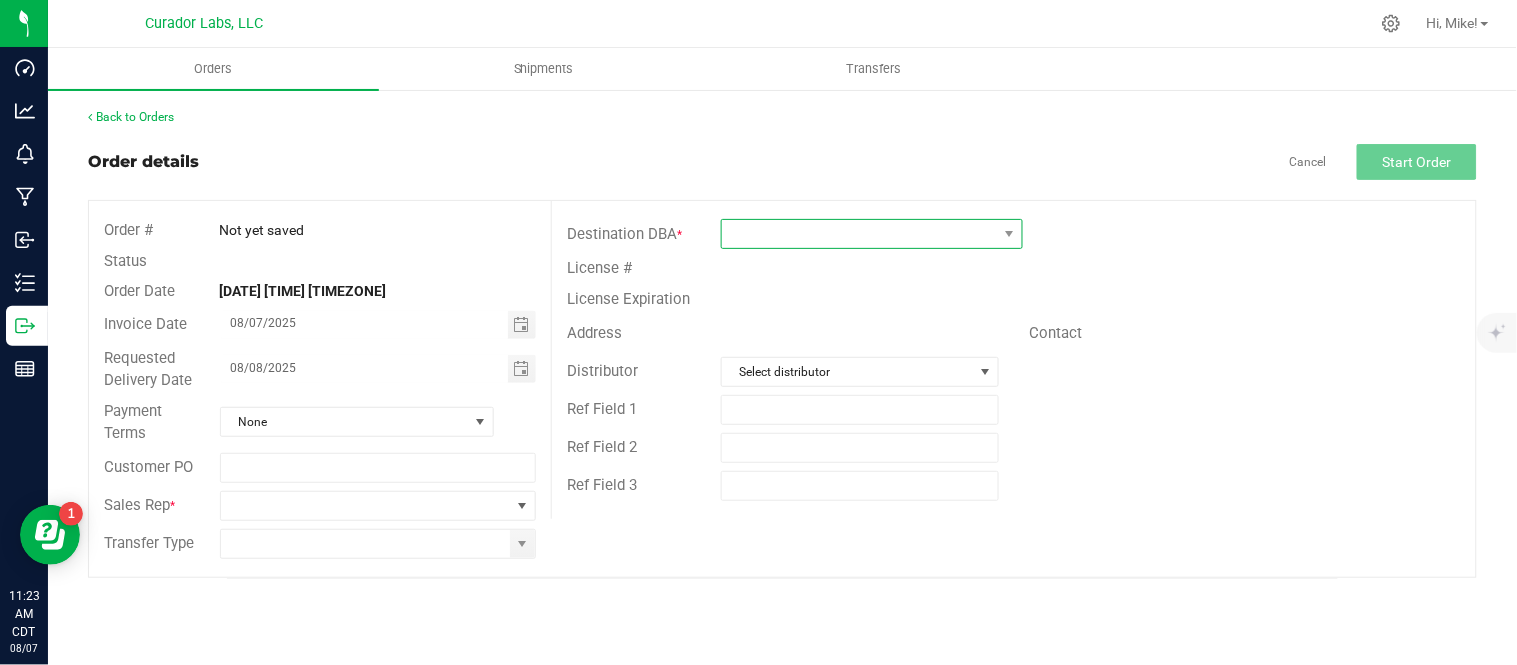 click at bounding box center (859, 234) 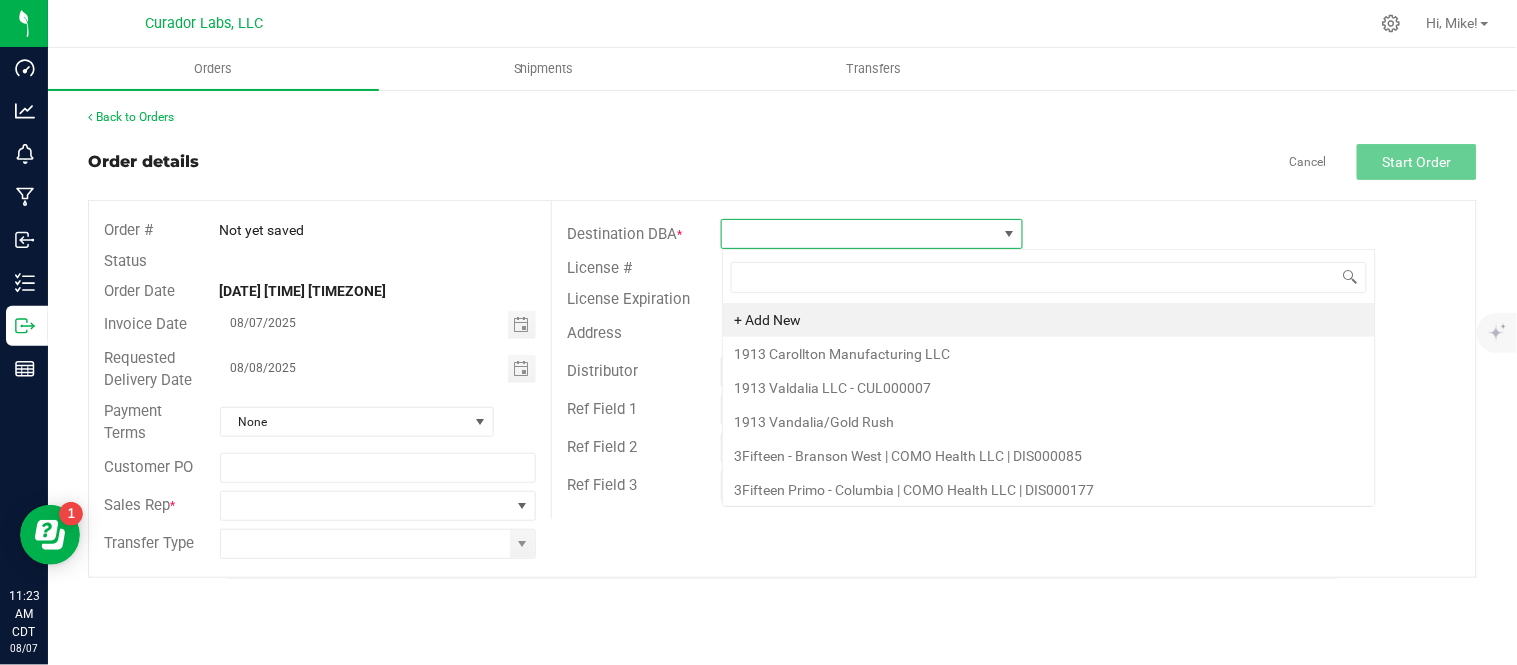 scroll, scrollTop: 99970, scrollLeft: 99697, axis: both 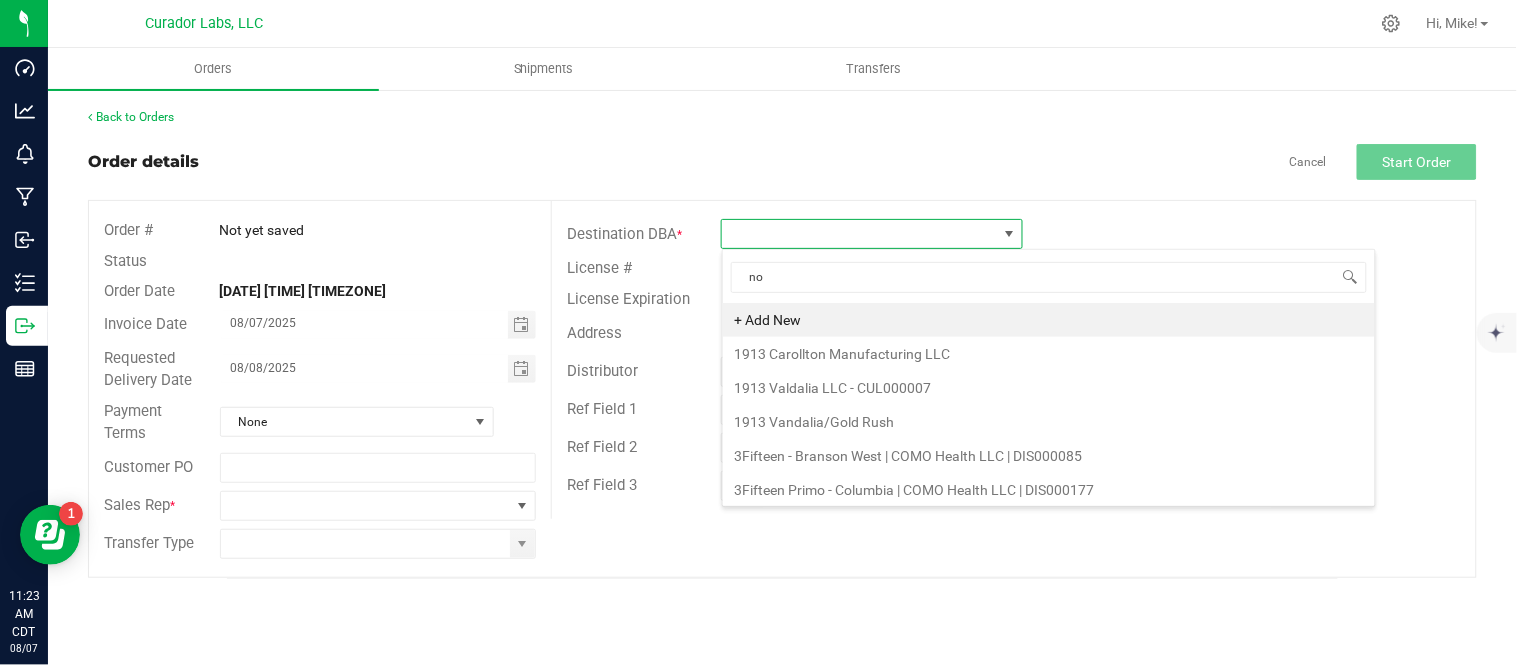 type on "non" 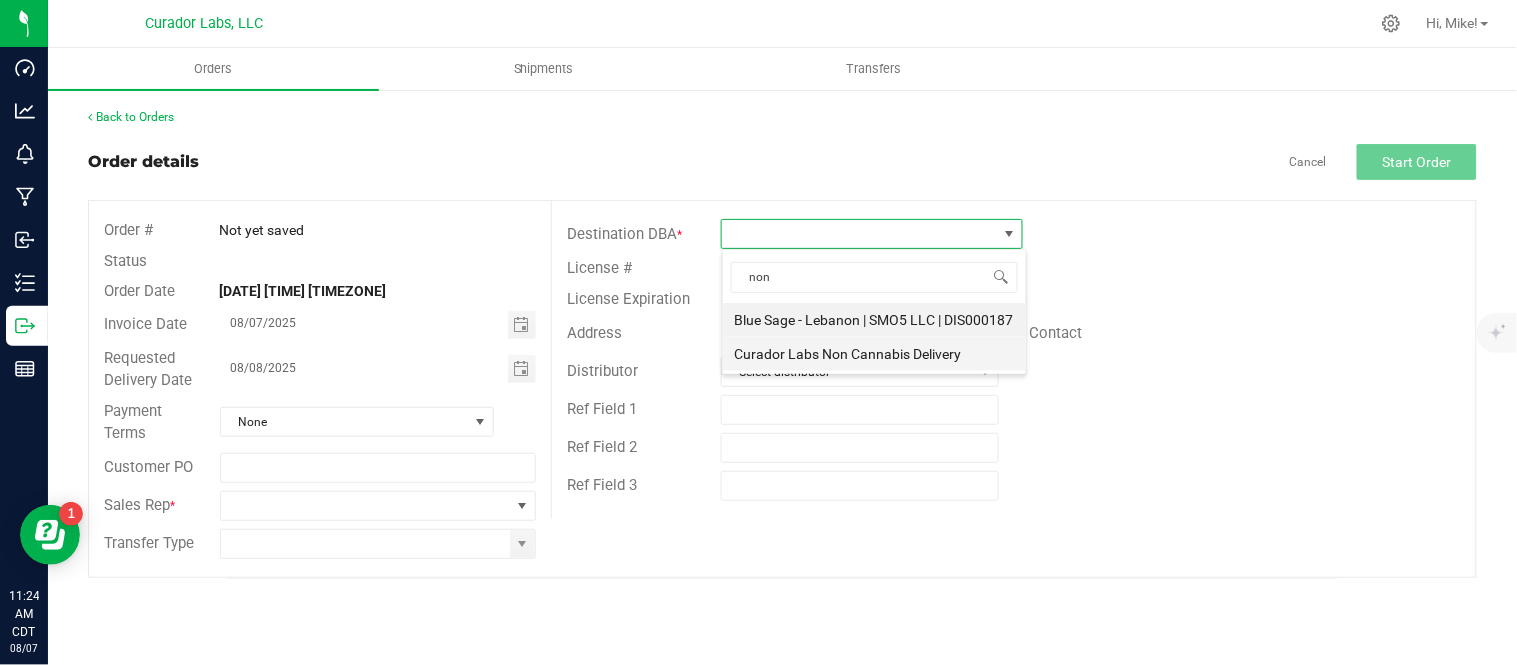click on "Curador Labs Non Cannabis Delivery" at bounding box center [874, 354] 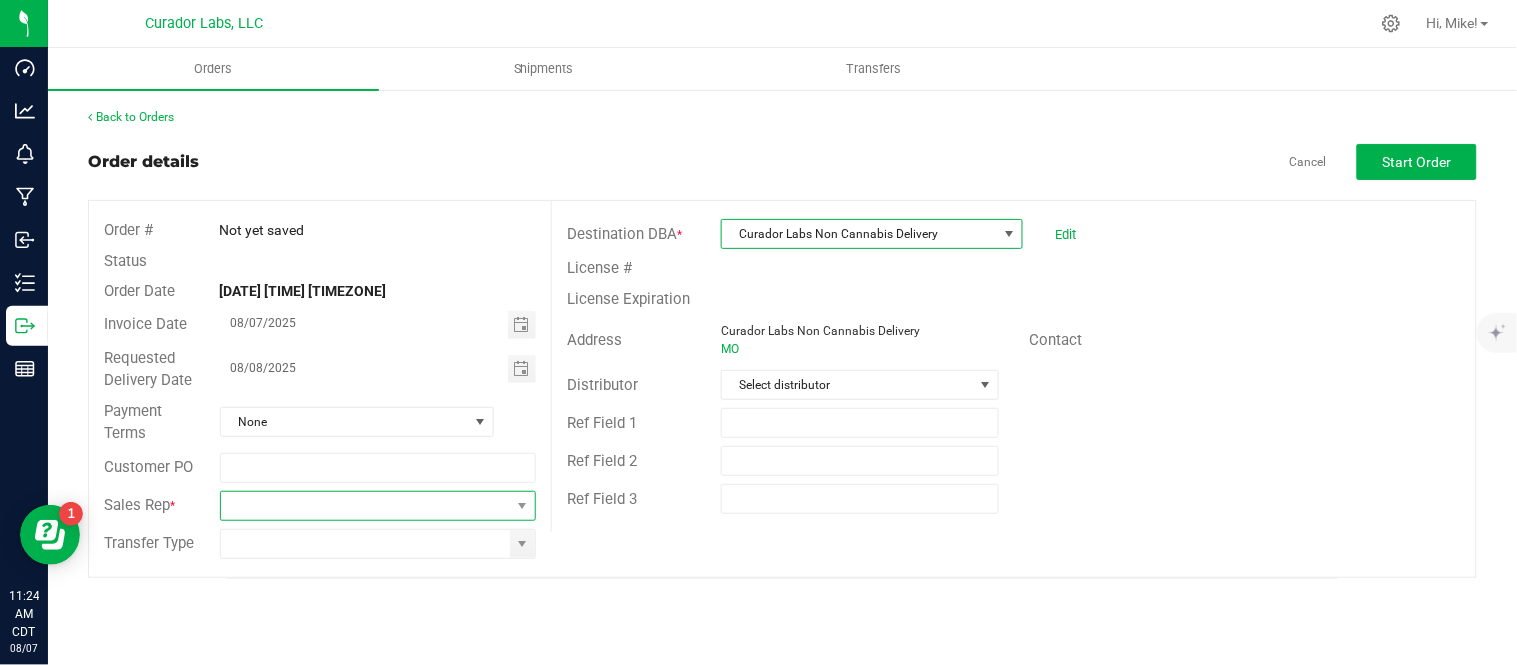 click at bounding box center (366, 506) 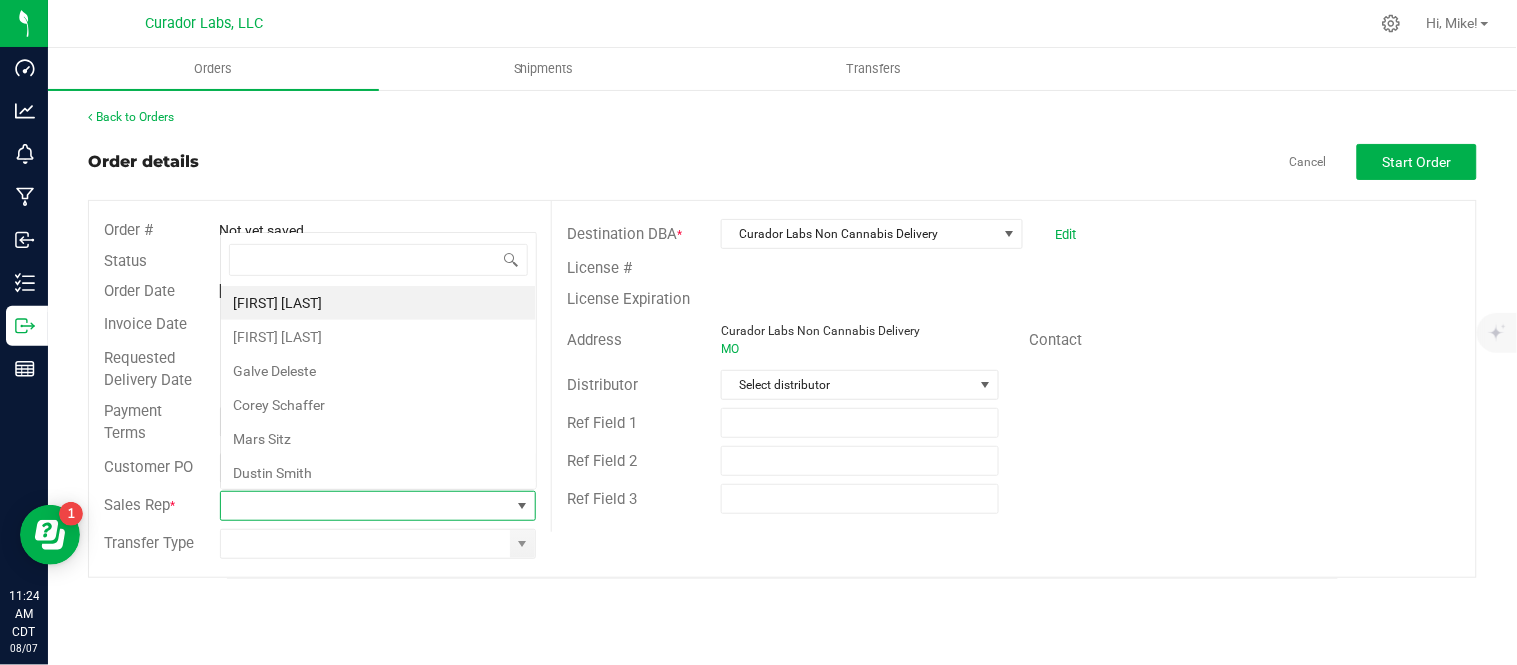 scroll, scrollTop: 0, scrollLeft: 0, axis: both 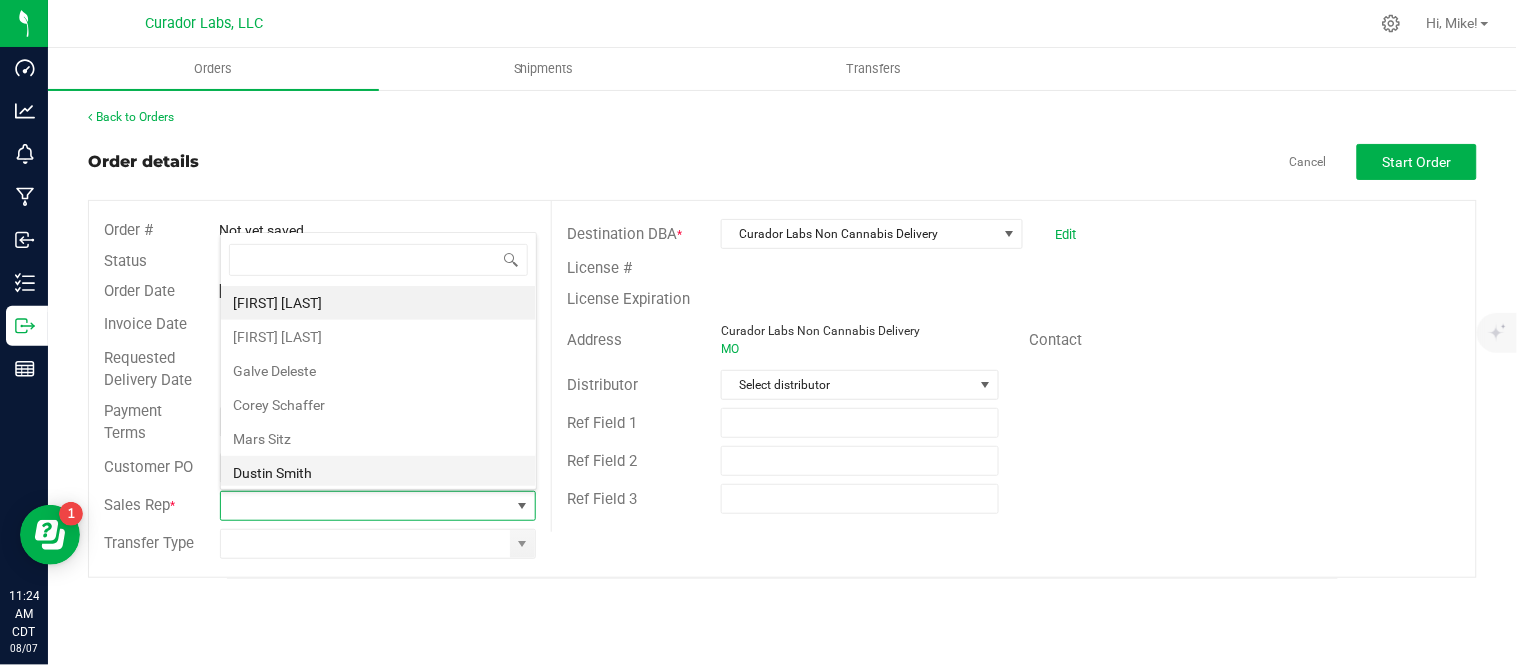 click on "Dustin Smith" at bounding box center [378, 473] 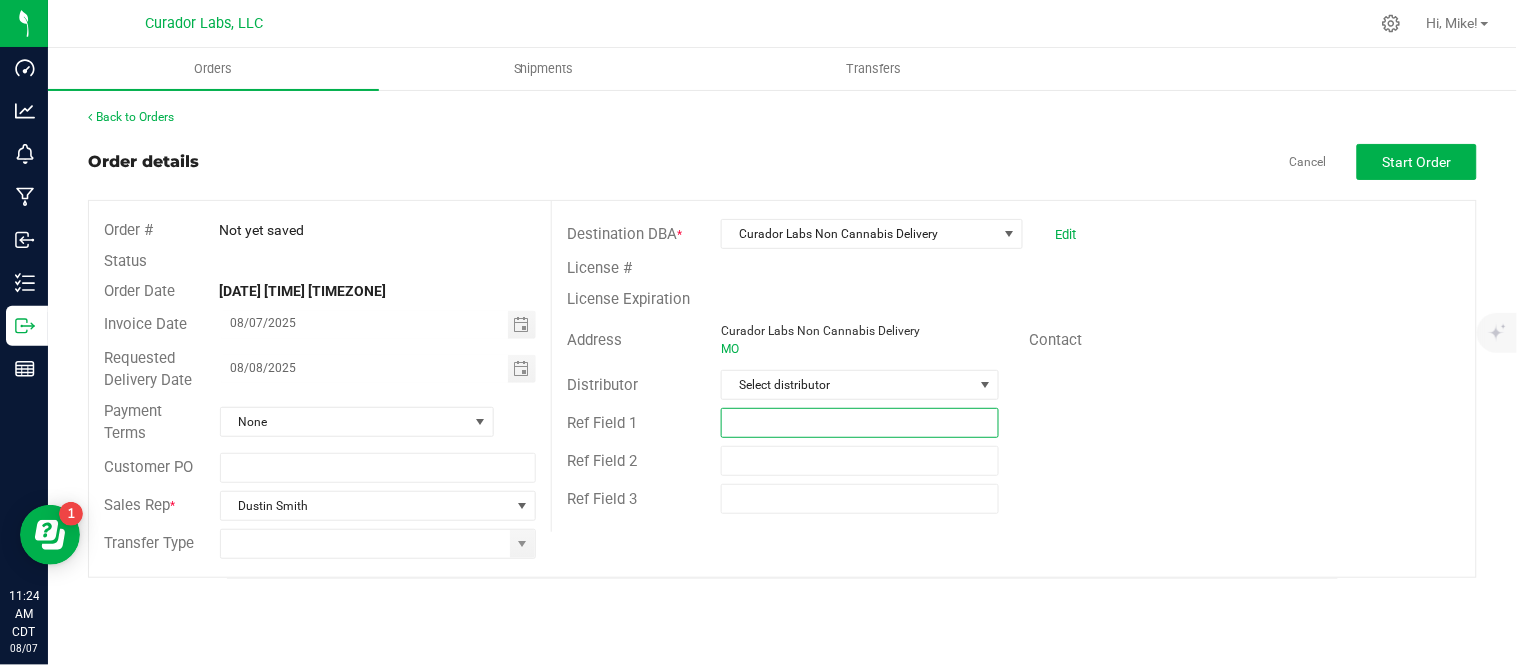 click at bounding box center (860, 423) 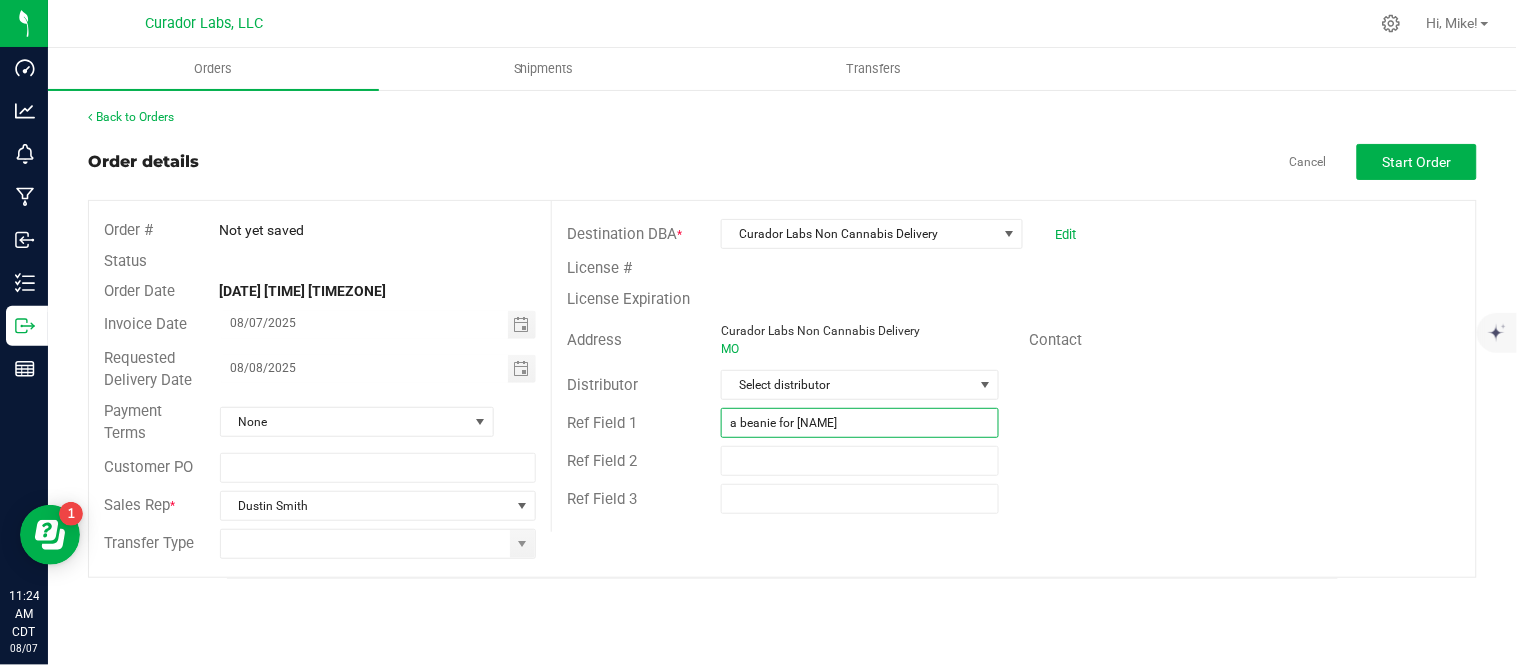 type on "a beanie for Jaya" 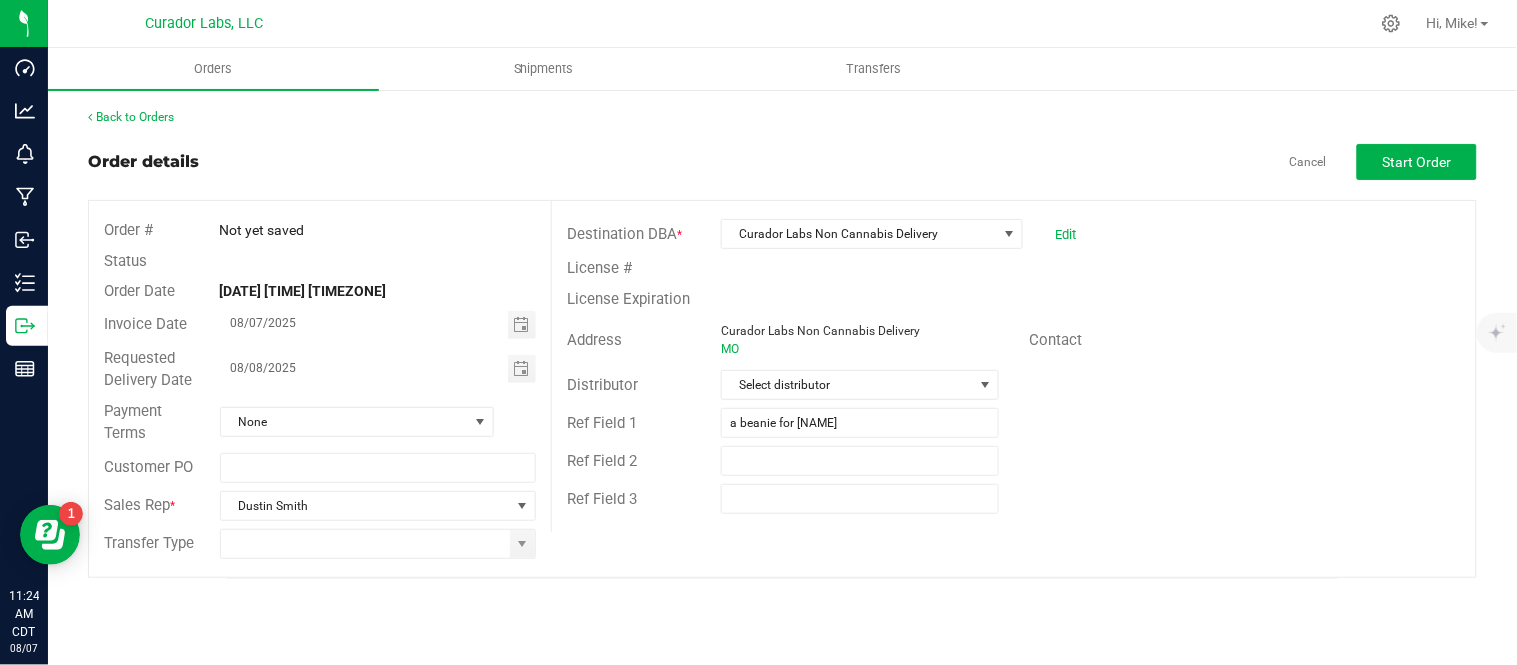 click on "Ref Field 1  a beanie for Jaya" at bounding box center [1014, 423] 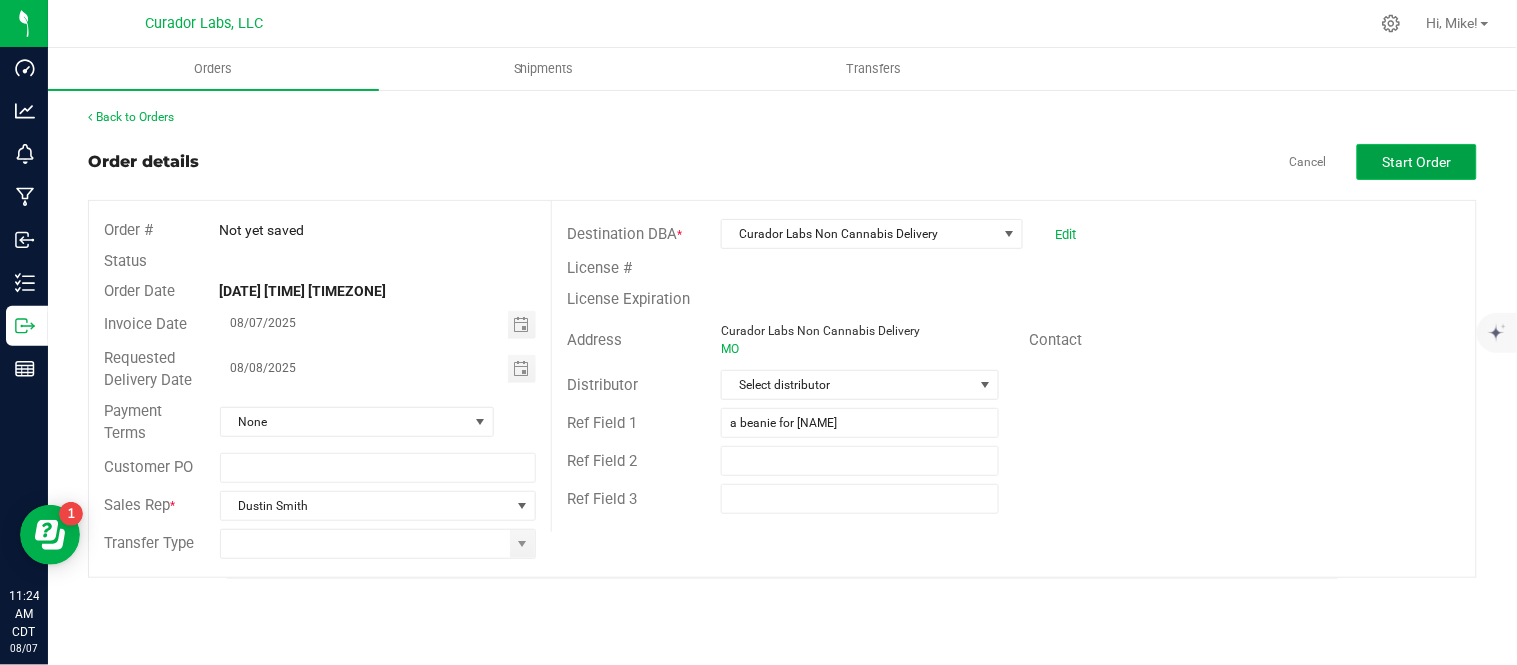 click on "Start Order" at bounding box center (1417, 162) 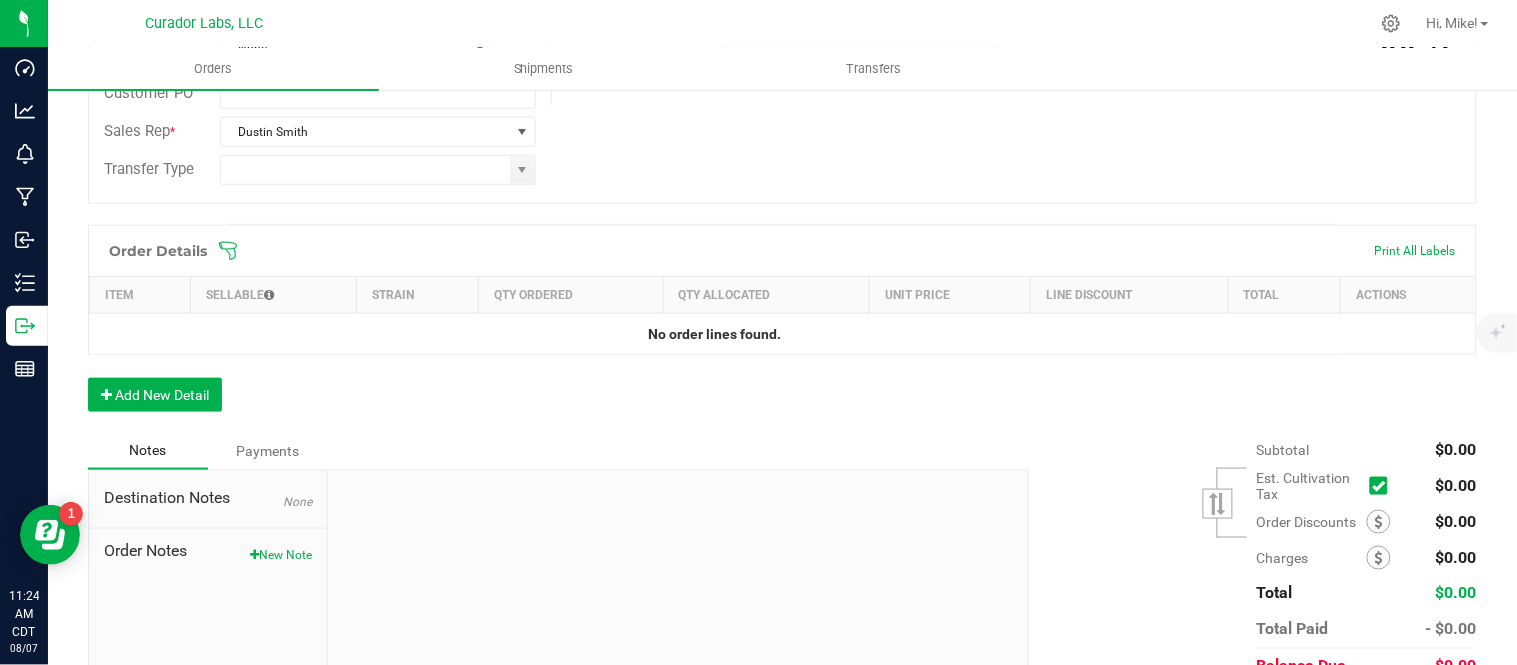 scroll, scrollTop: 444, scrollLeft: 0, axis: vertical 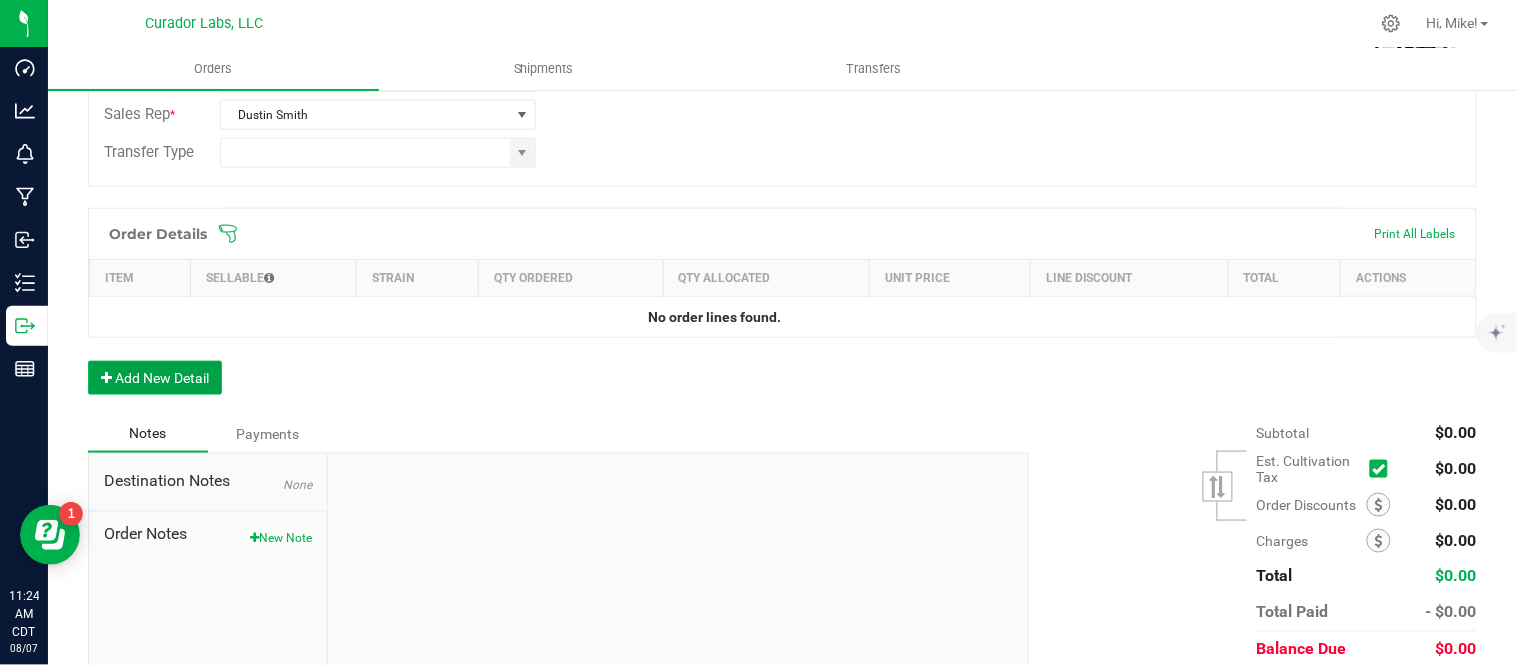click on "Add New Detail" at bounding box center [155, 378] 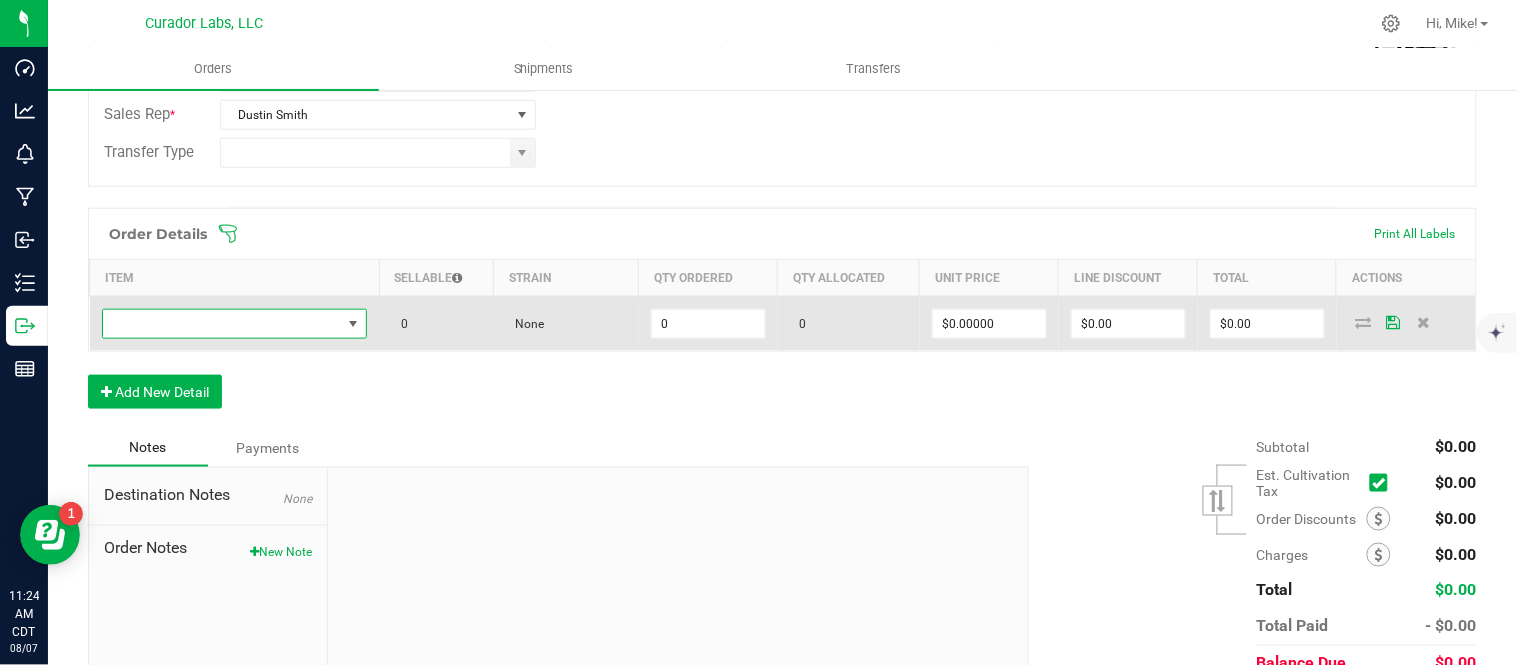 click at bounding box center [222, 324] 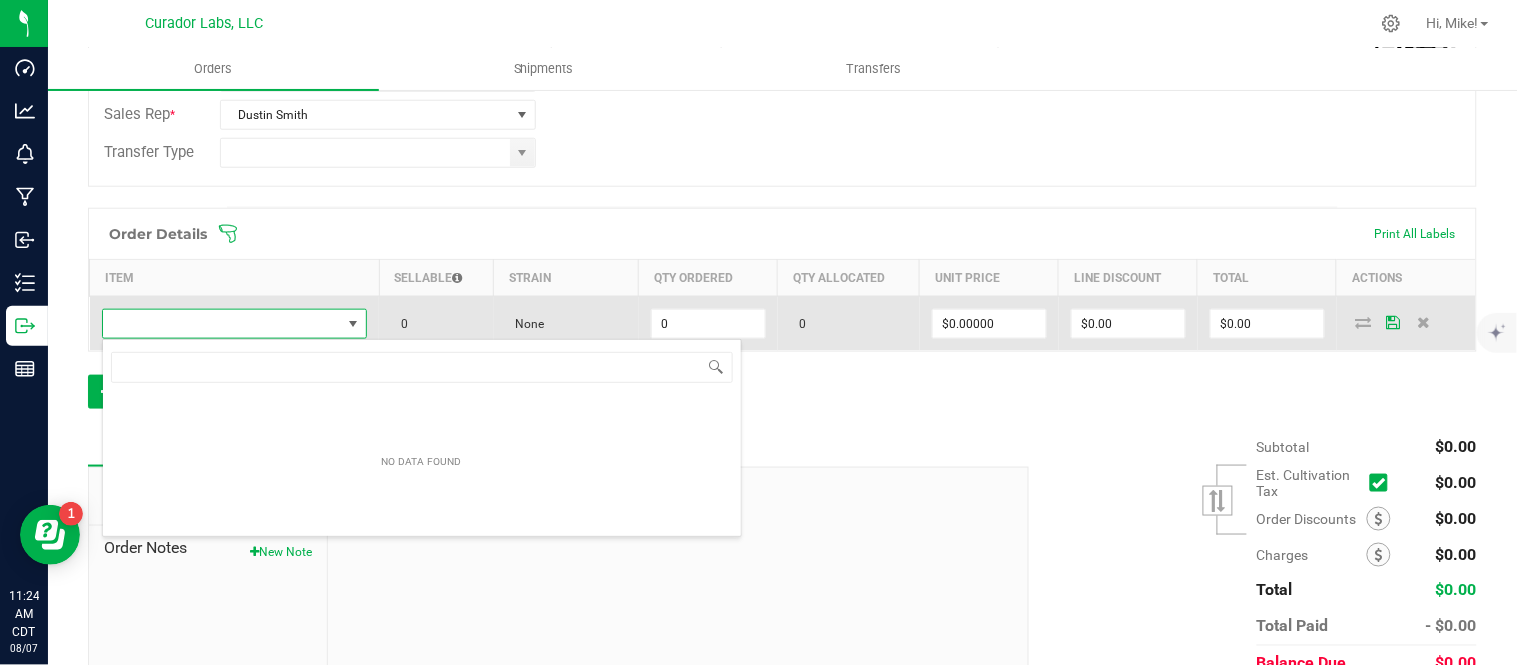 scroll, scrollTop: 99970, scrollLeft: 99737, axis: both 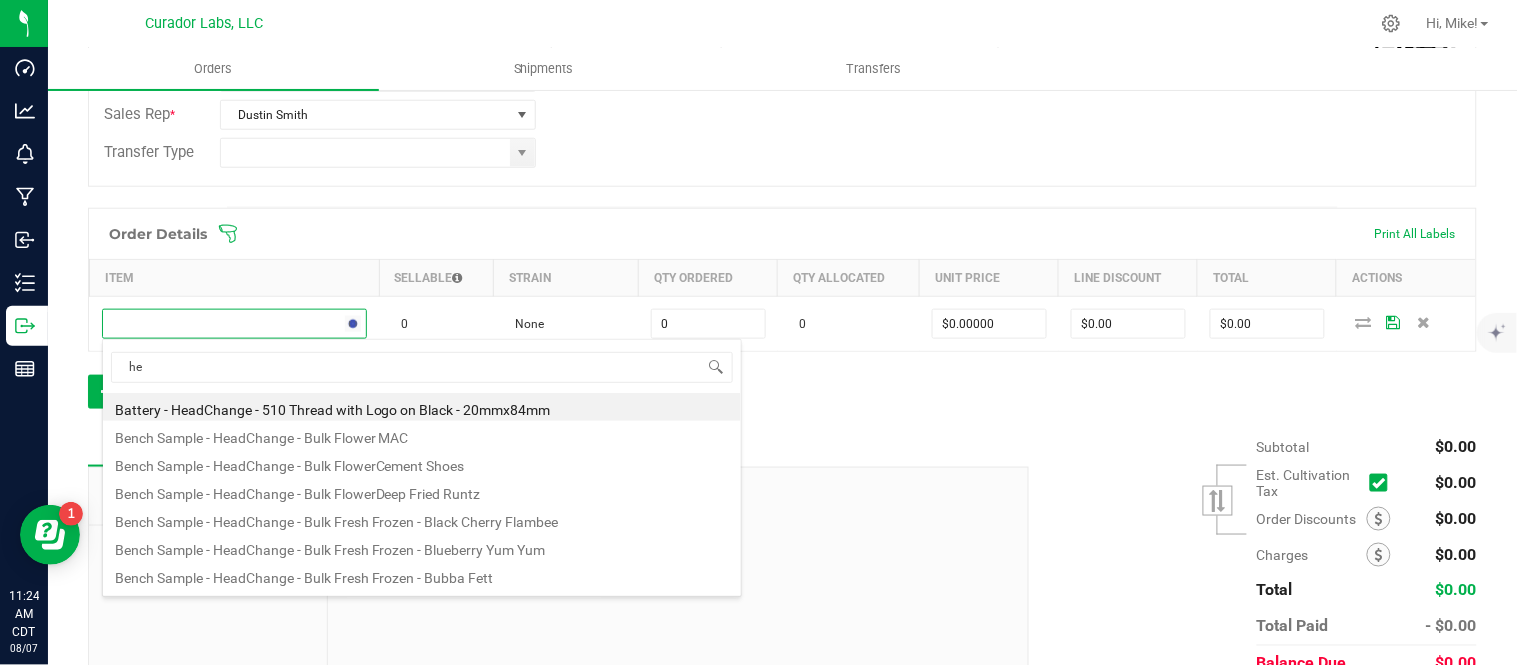 type on "h" 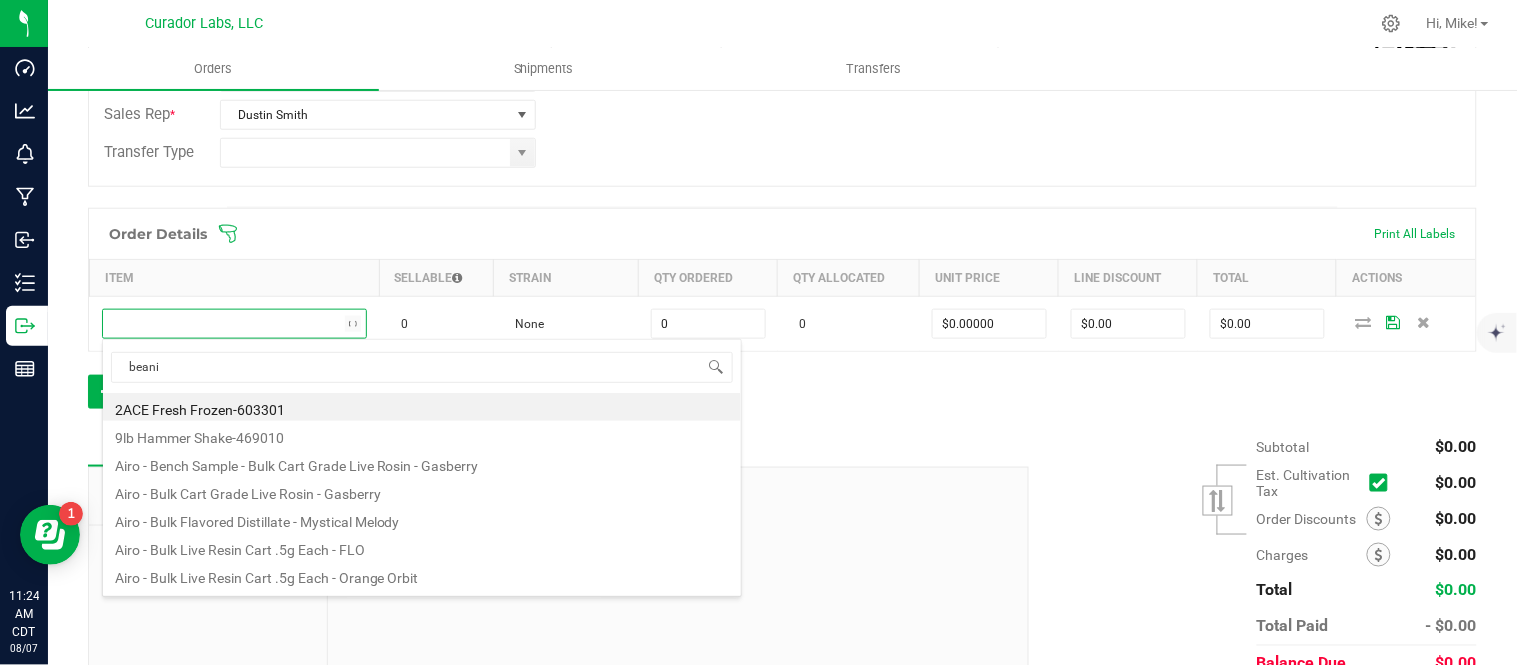 type on "beanie" 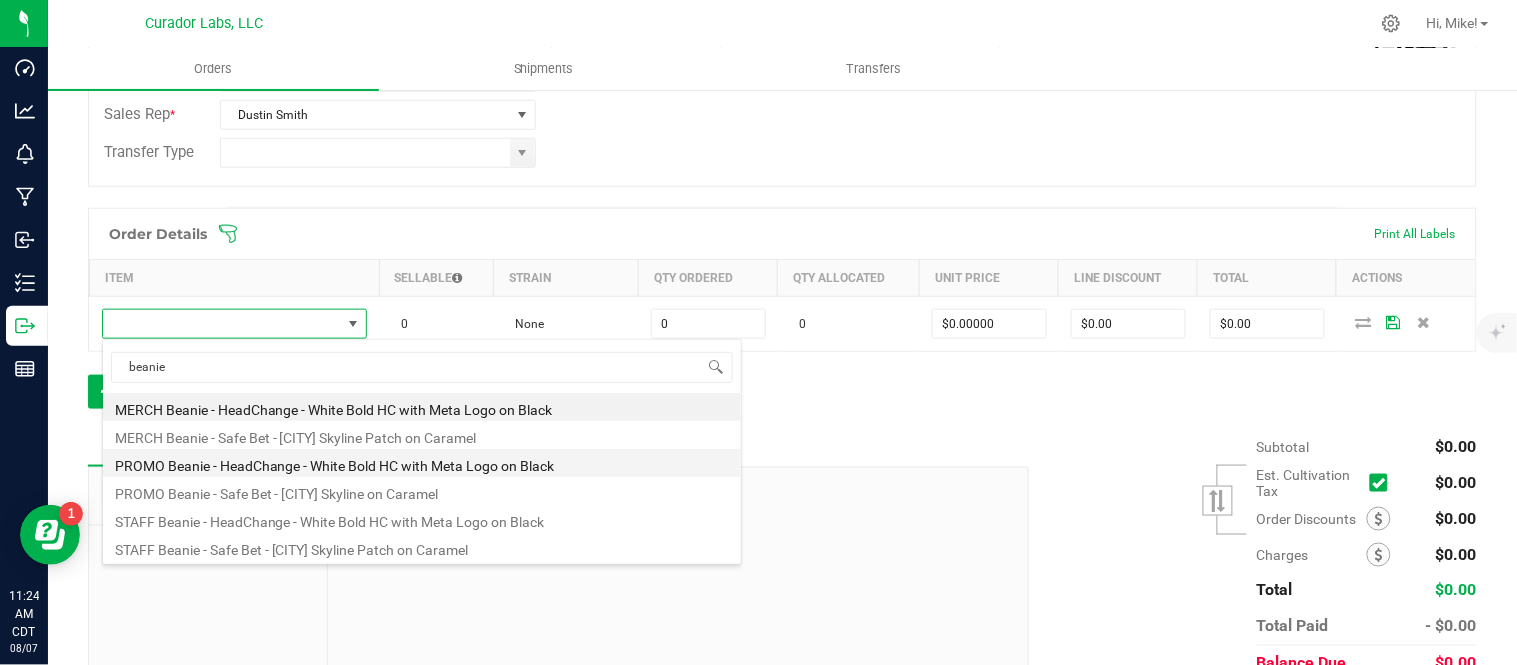 click on "PROMO Beanie - HeadChange - White Bold HC with Meta Logo on Black" at bounding box center (422, 463) 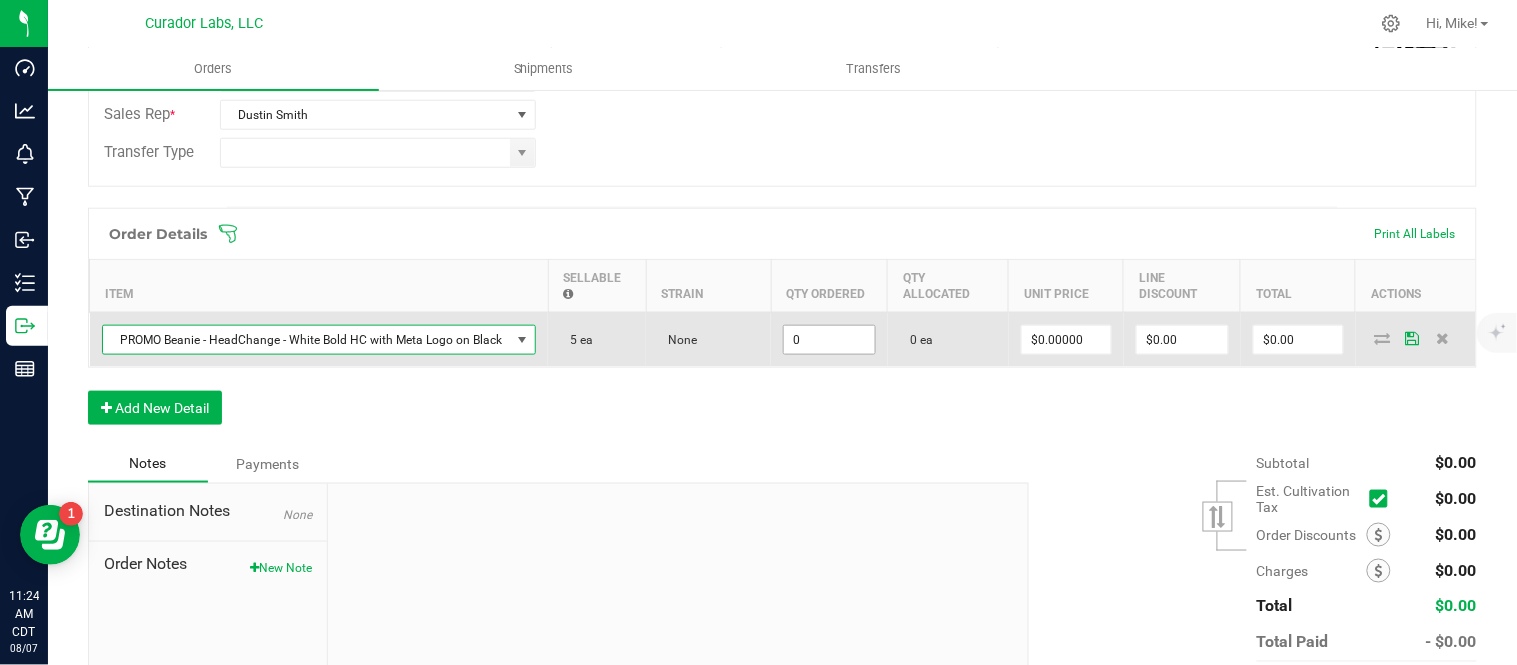 click on "0" at bounding box center [829, 340] 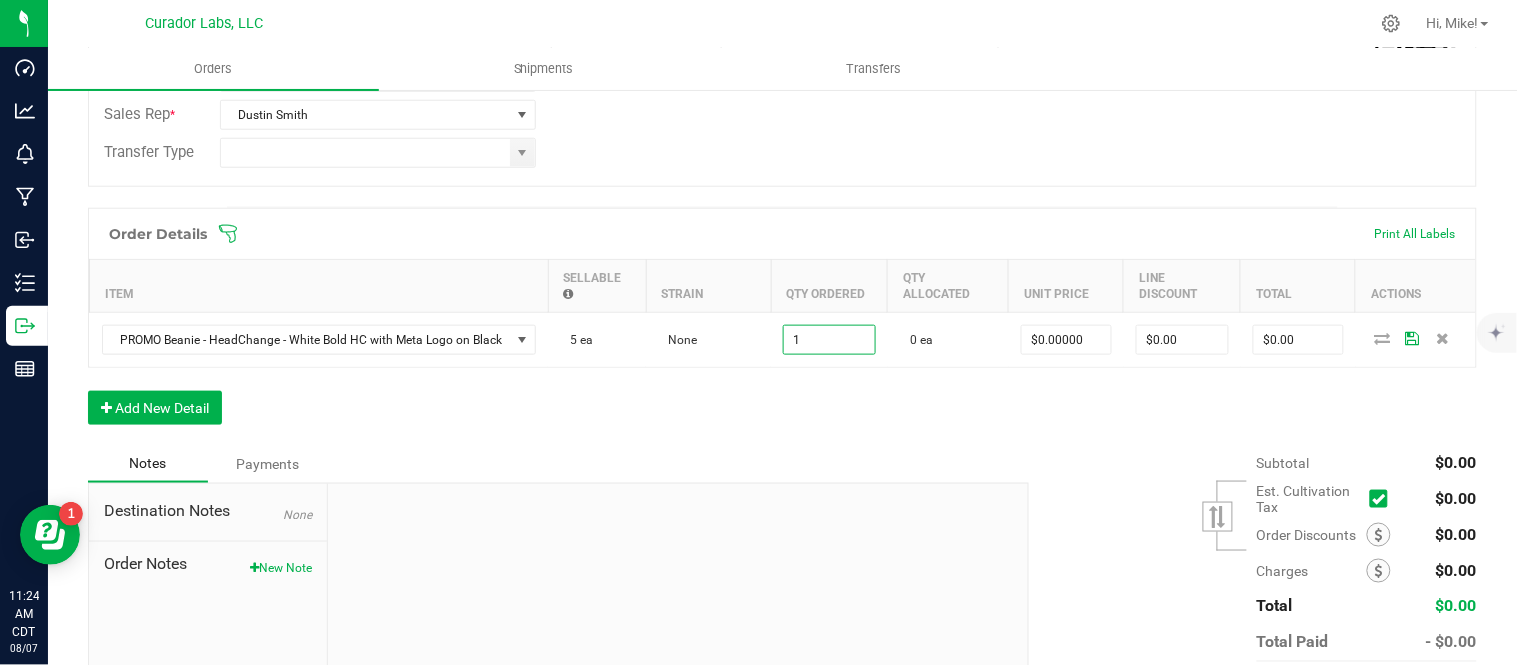 type on "1 ea" 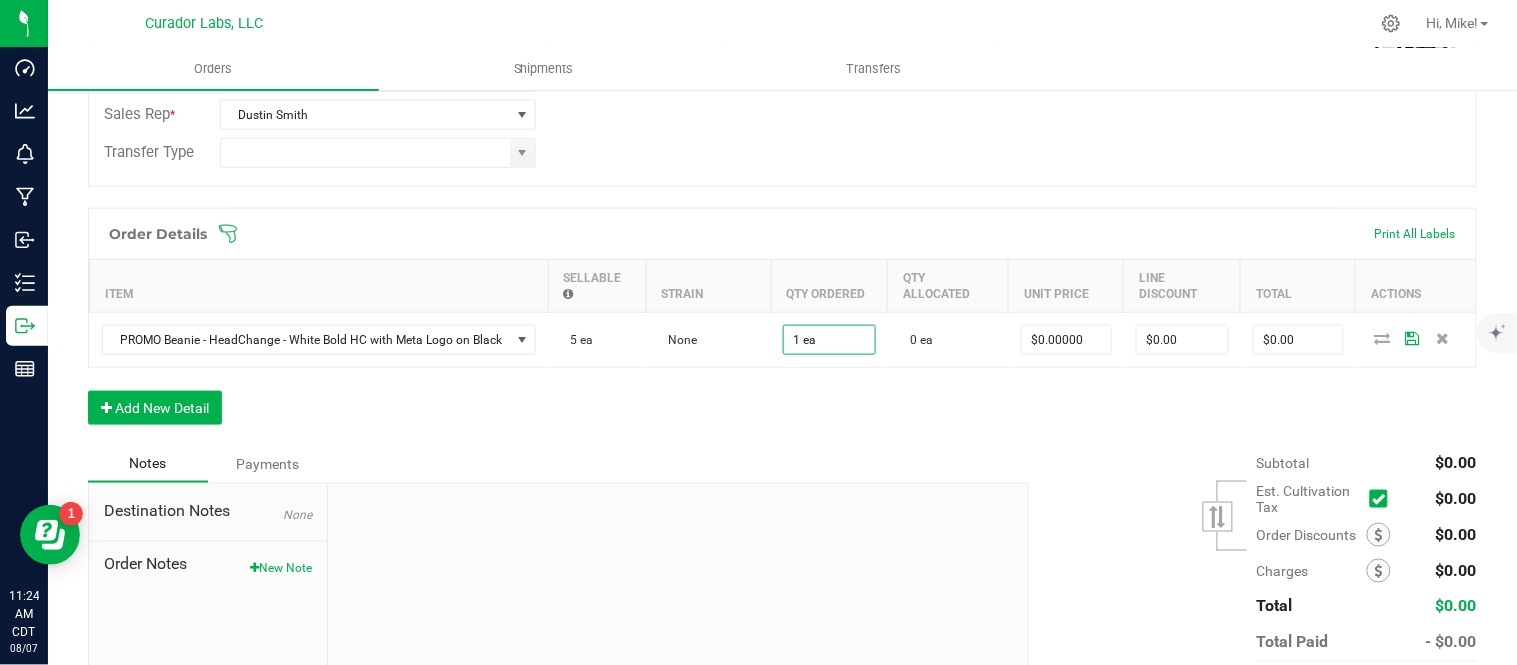 click on "Order Details Print All Labels Item  Sellable  Strain Qty Ordered Qty Allocated Unit Price Line Discount Total Actions PROMO Beanie - HeadChange - White Bold HC with Meta Logo on Black  5 ea   None  1 ea  0 ea  $0.00000 $0.00 $0.00
Add New Detail" at bounding box center (782, 326) 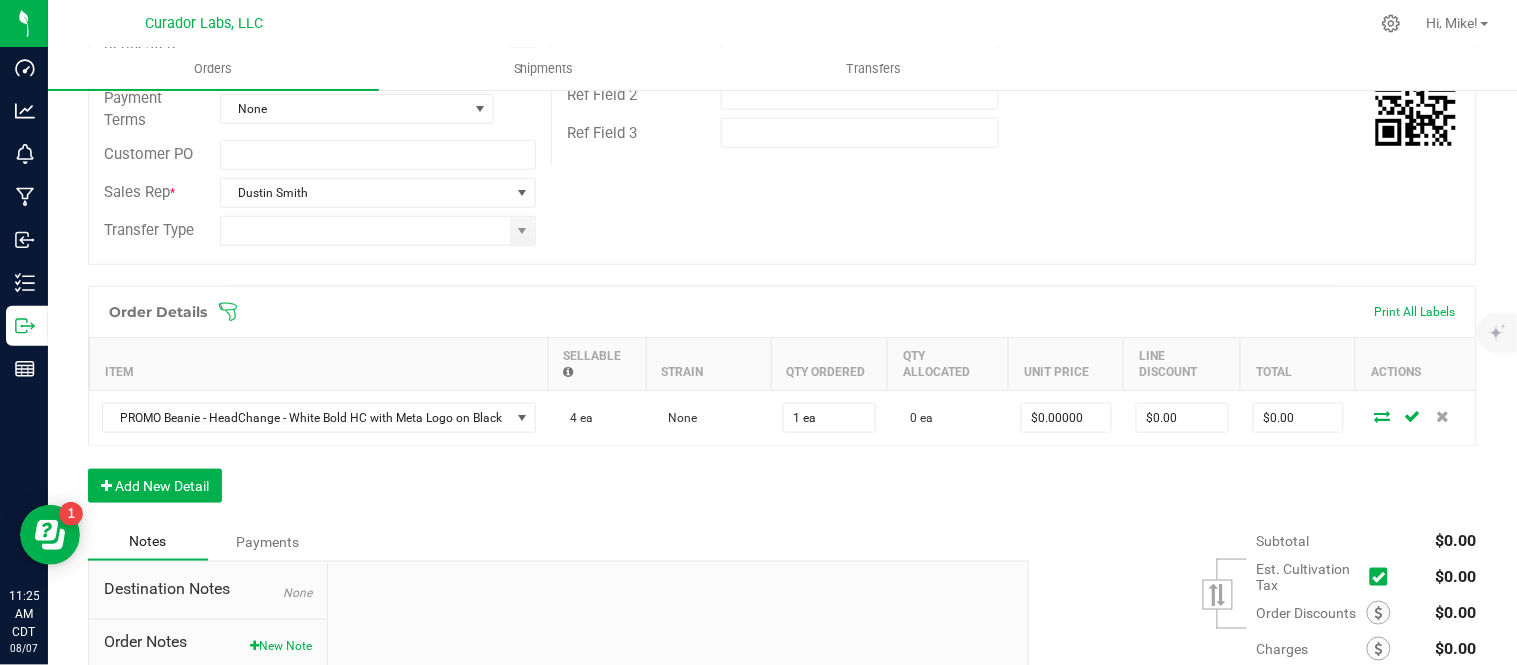scroll, scrollTop: 551, scrollLeft: 0, axis: vertical 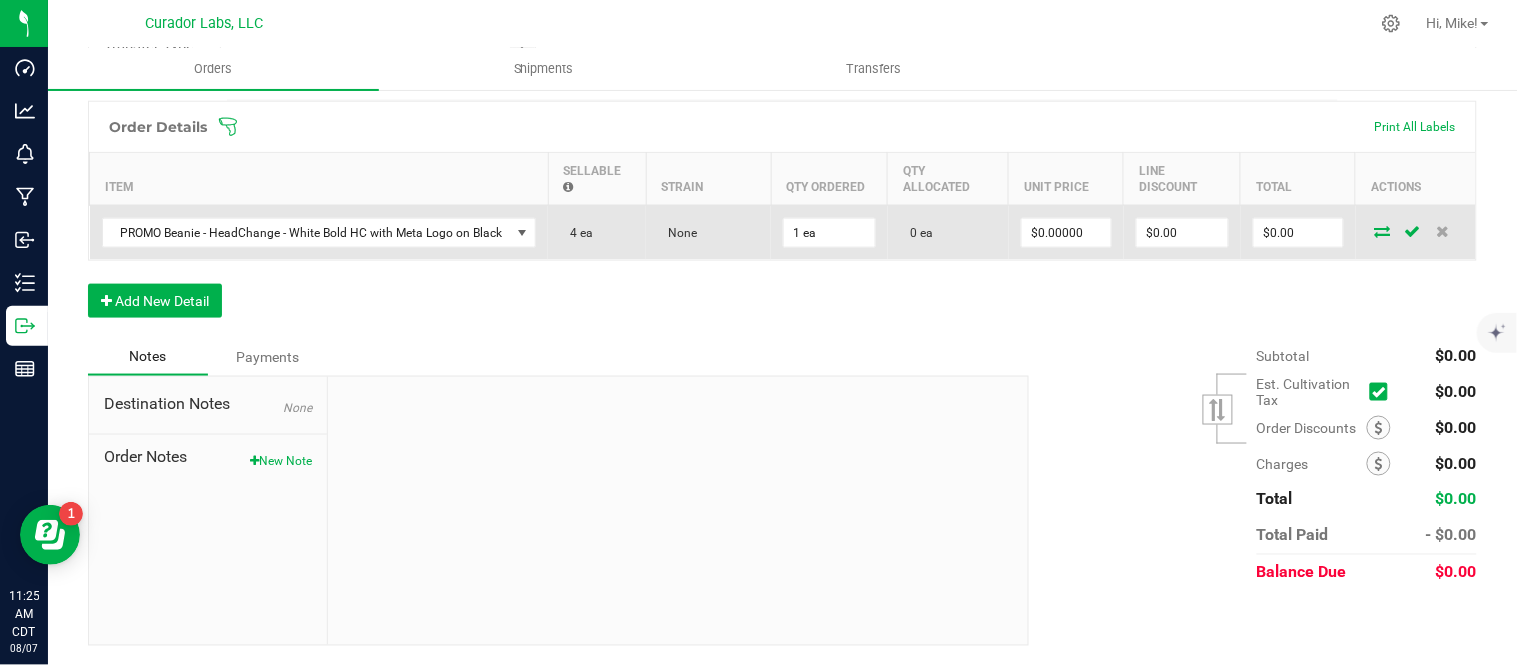 click at bounding box center [1383, 231] 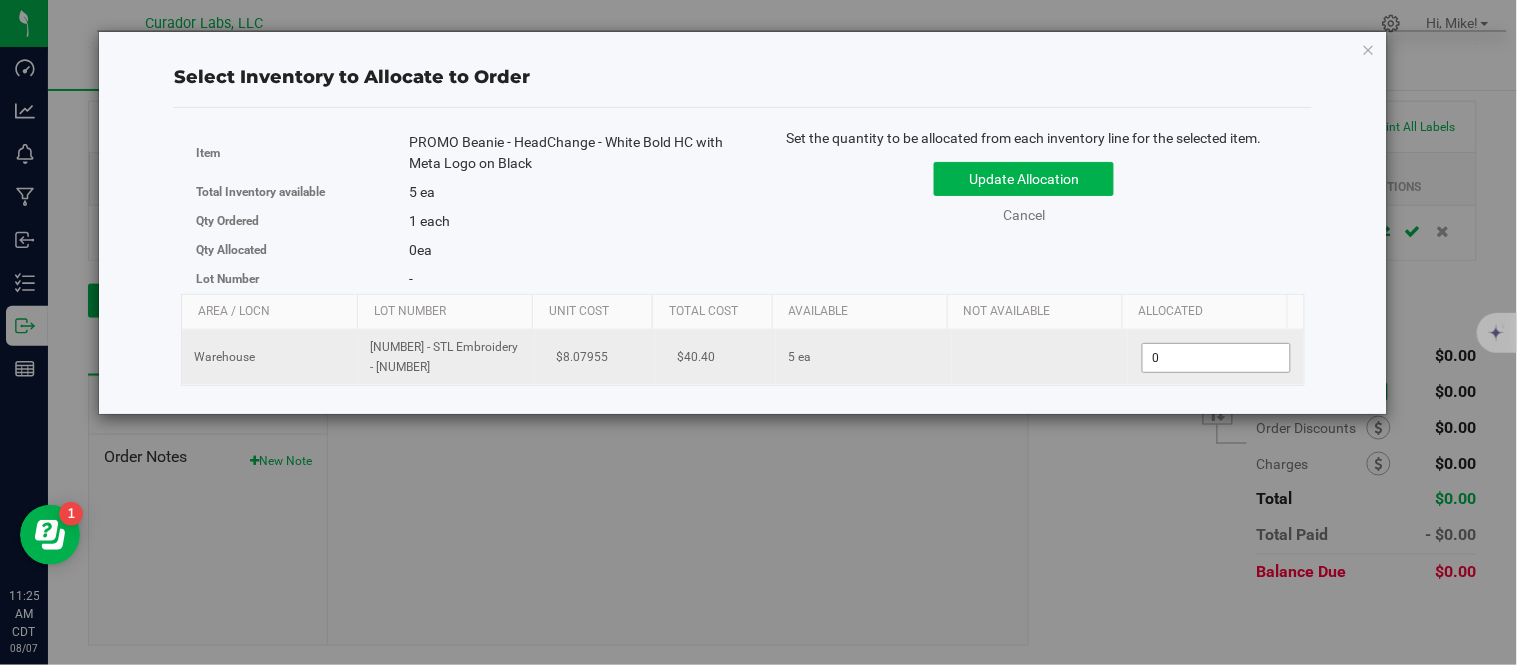 click on "0 0" at bounding box center (1216, 358) 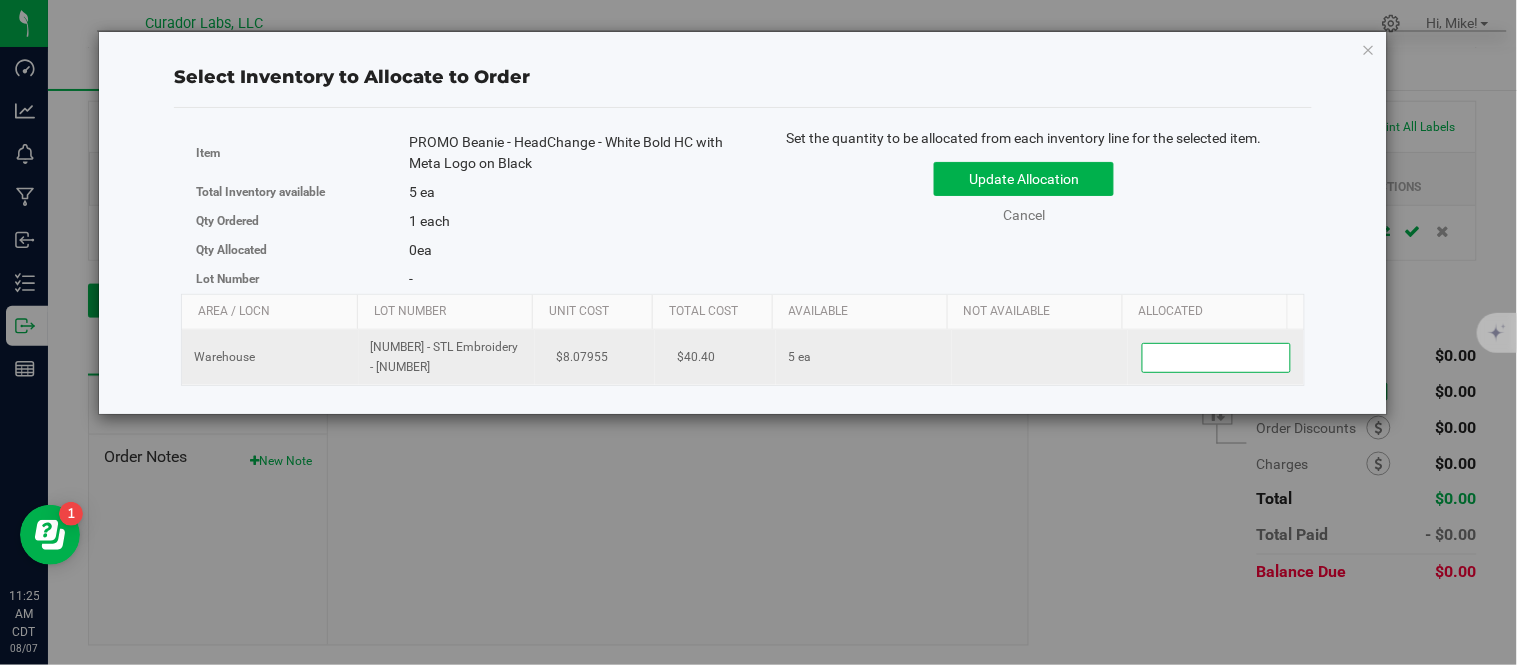 type on "1" 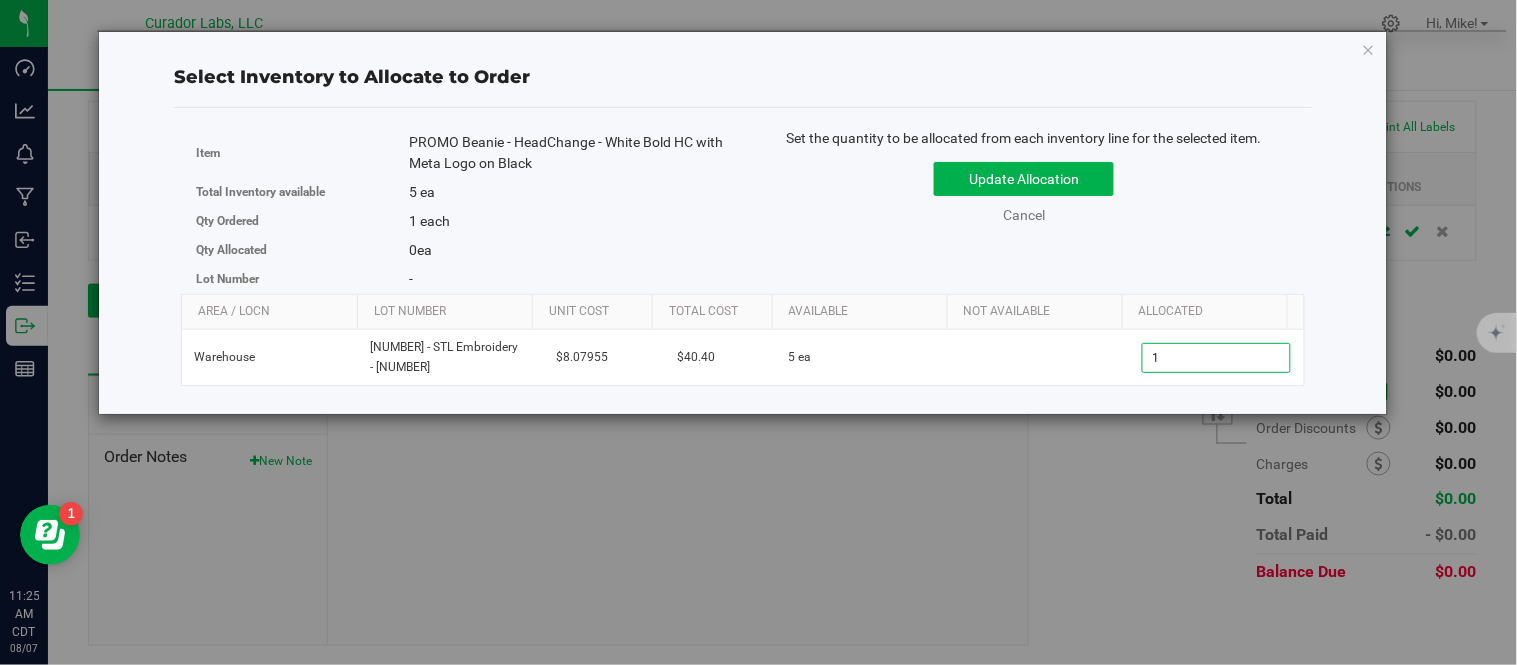 type on "1" 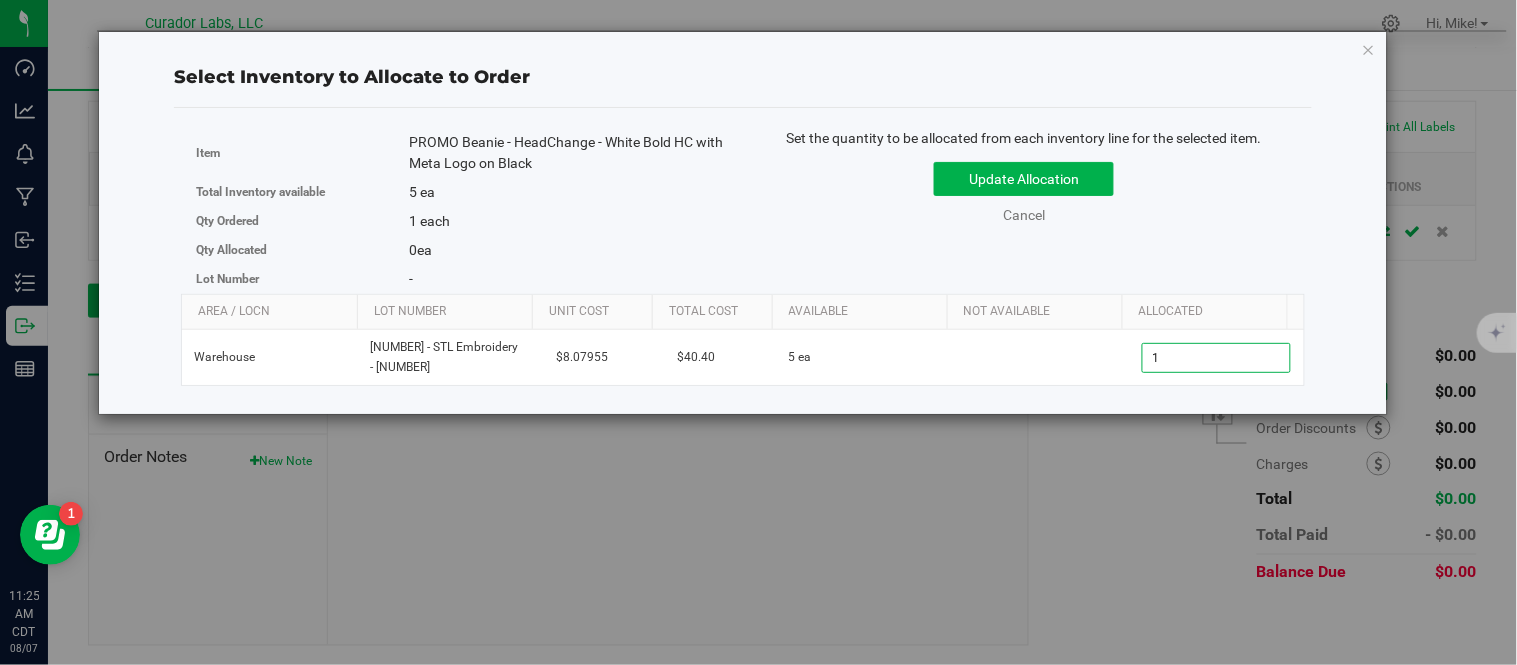 click on "Item
PROMO Beanie - HeadChange - White Bold HC with Meta Logo on Black
Total Inventory available
5 ea
Qty Ordered
1
each
Qty Allocated
0" at bounding box center [743, 211] 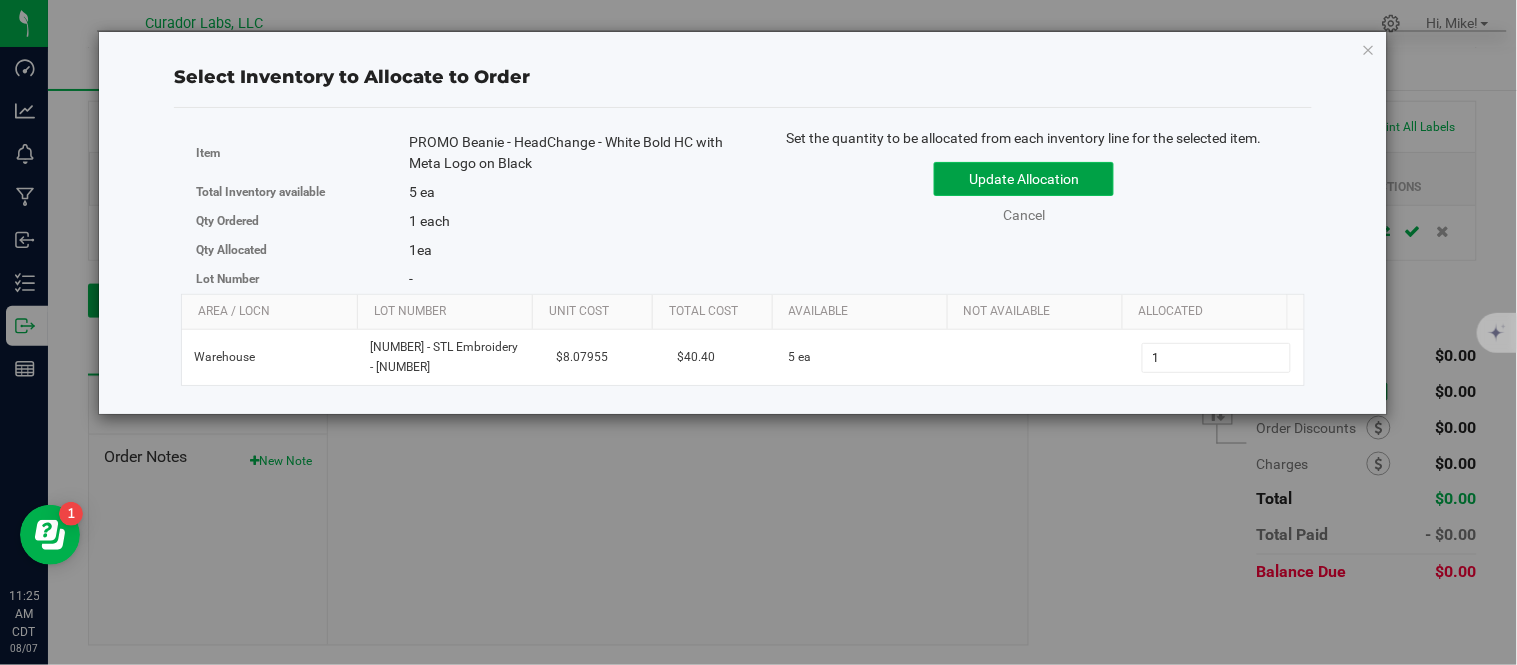 click on "Update Allocation" at bounding box center [1024, 179] 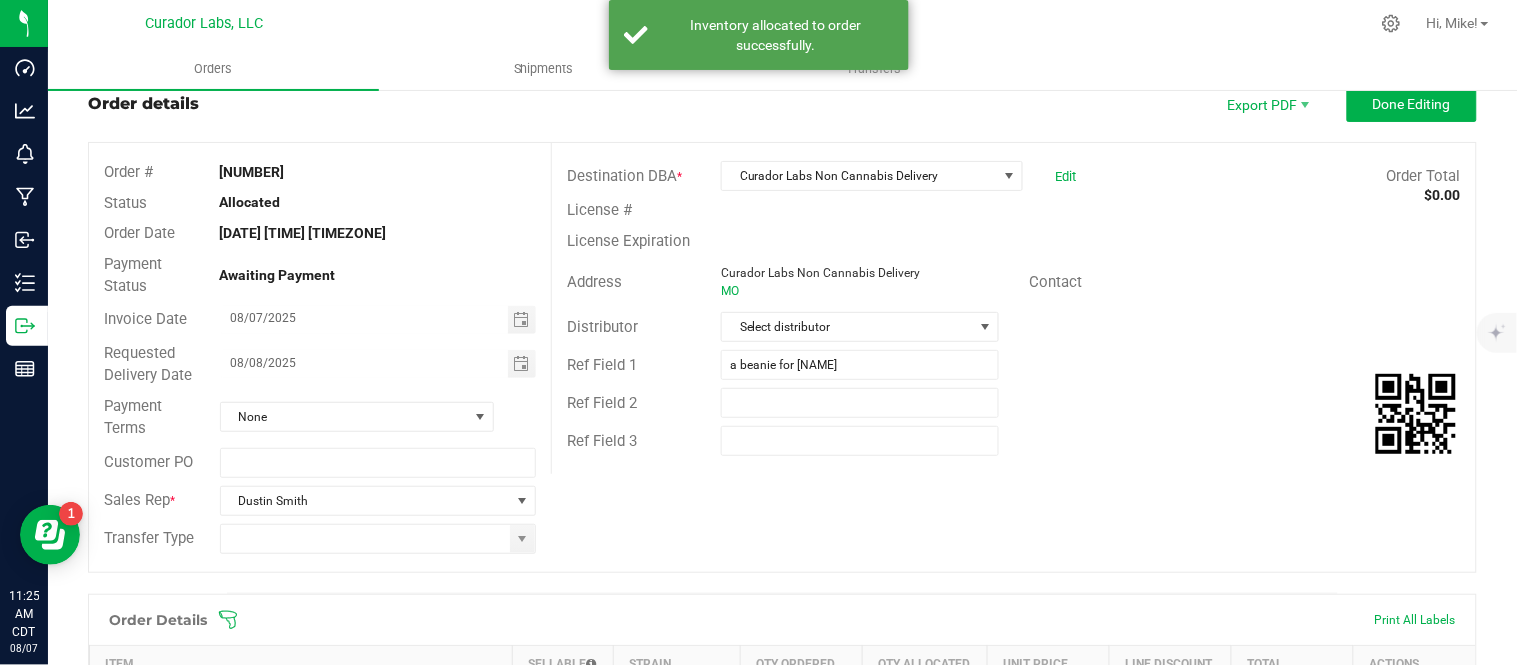 scroll, scrollTop: 0, scrollLeft: 0, axis: both 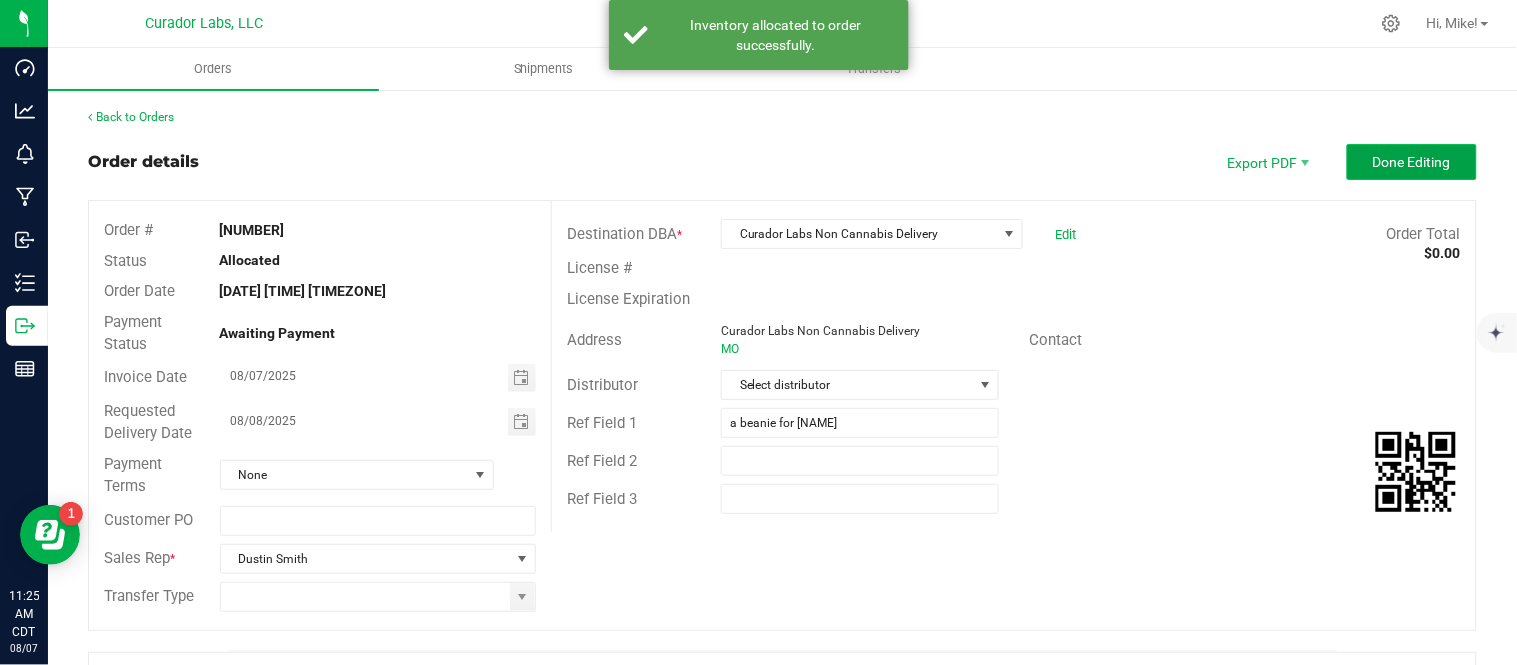 click on "Done Editing" at bounding box center [1412, 162] 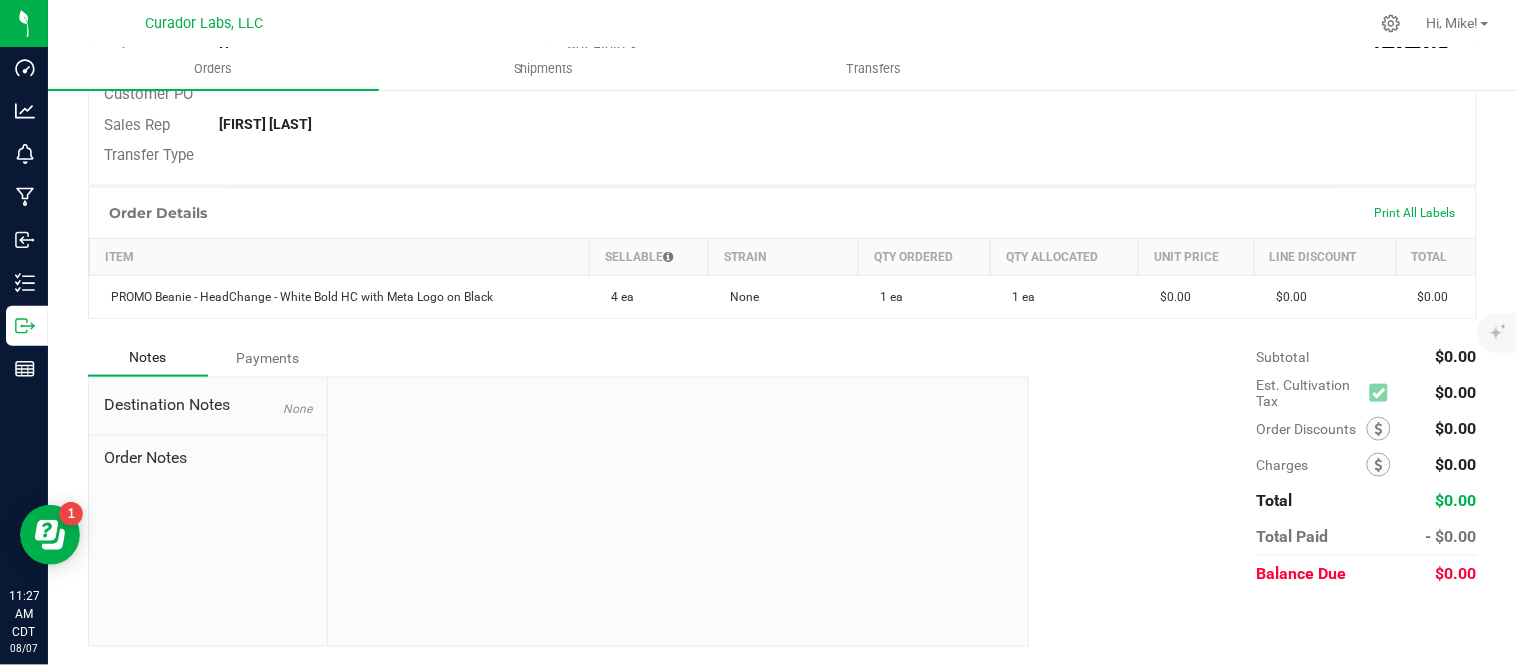 scroll, scrollTop: 0, scrollLeft: 0, axis: both 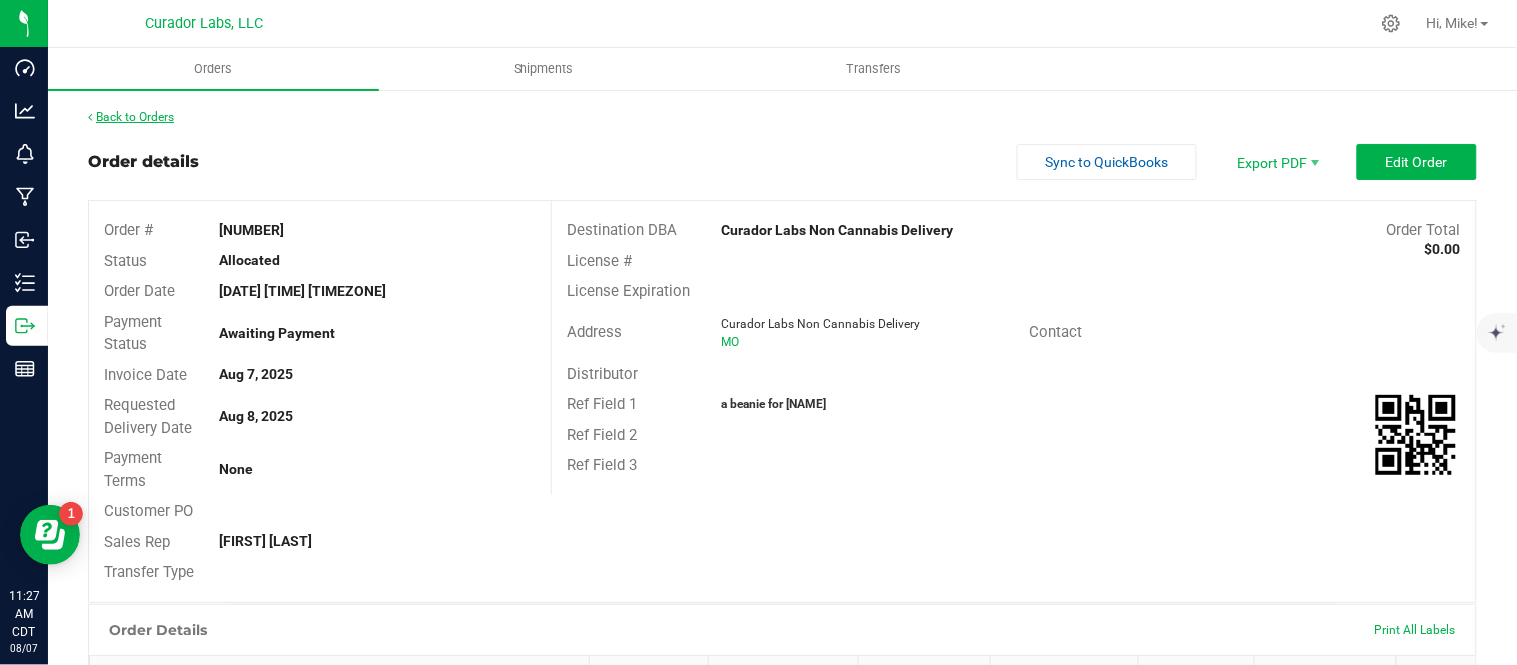 click on "Back to Orders" at bounding box center [131, 117] 